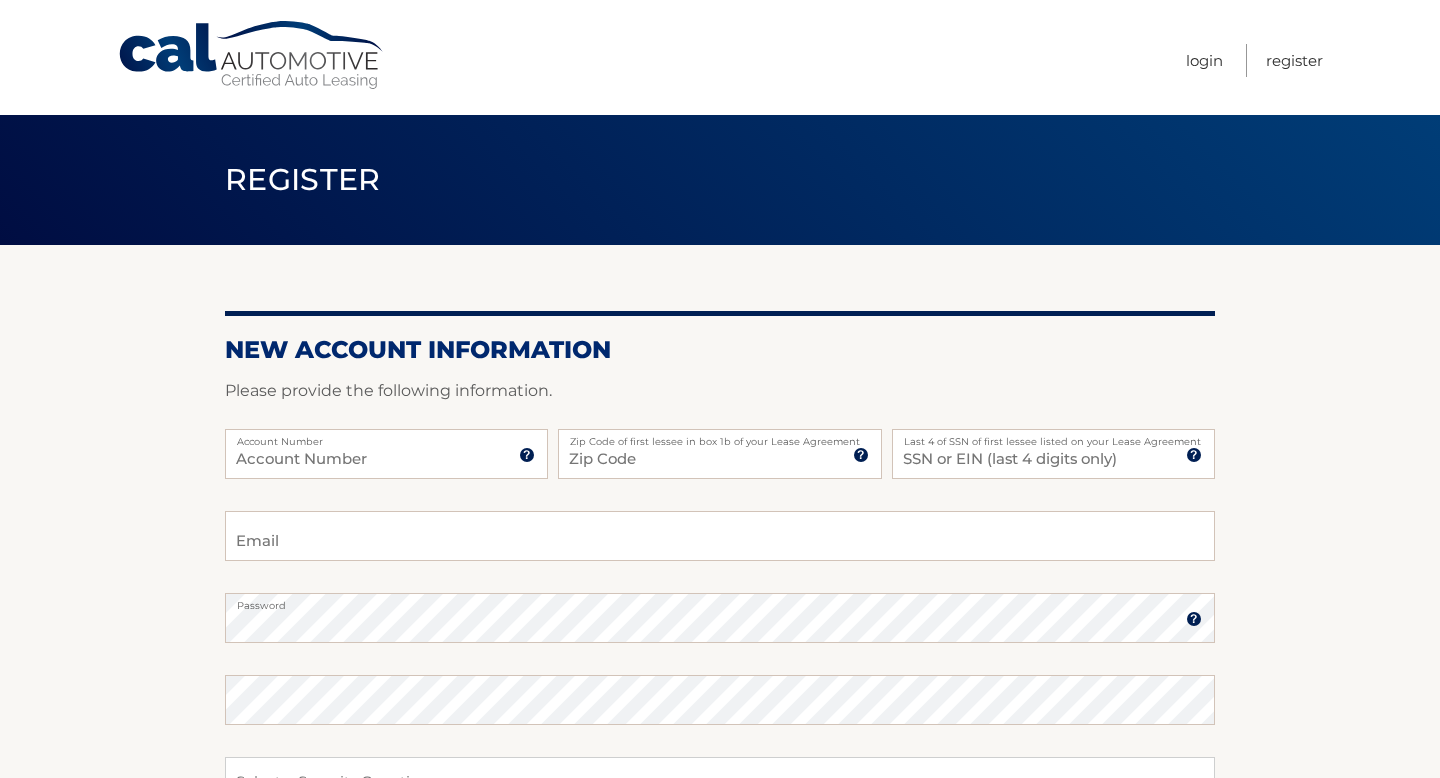 scroll, scrollTop: 0, scrollLeft: 0, axis: both 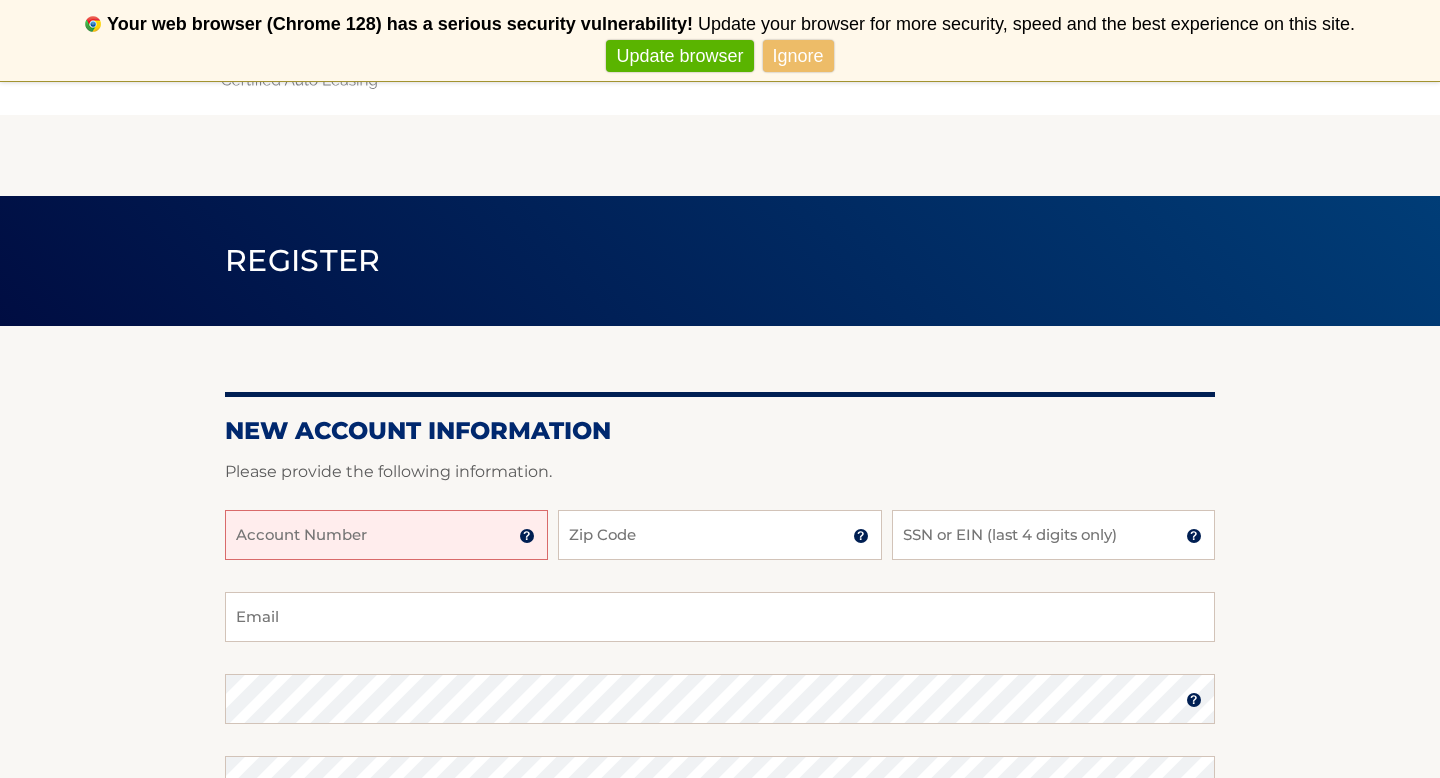 click on "Account Number" at bounding box center (386, 535) 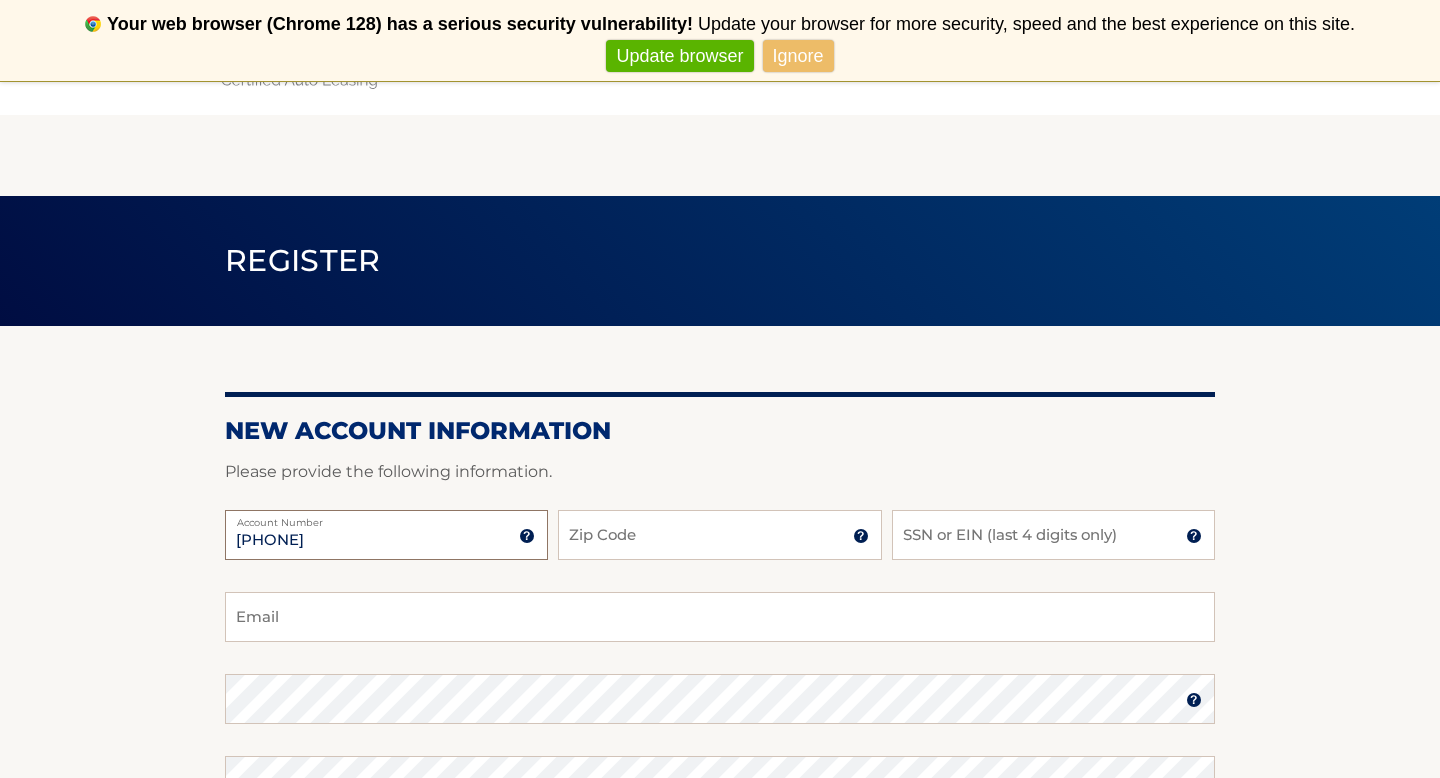 type on "44455966003" 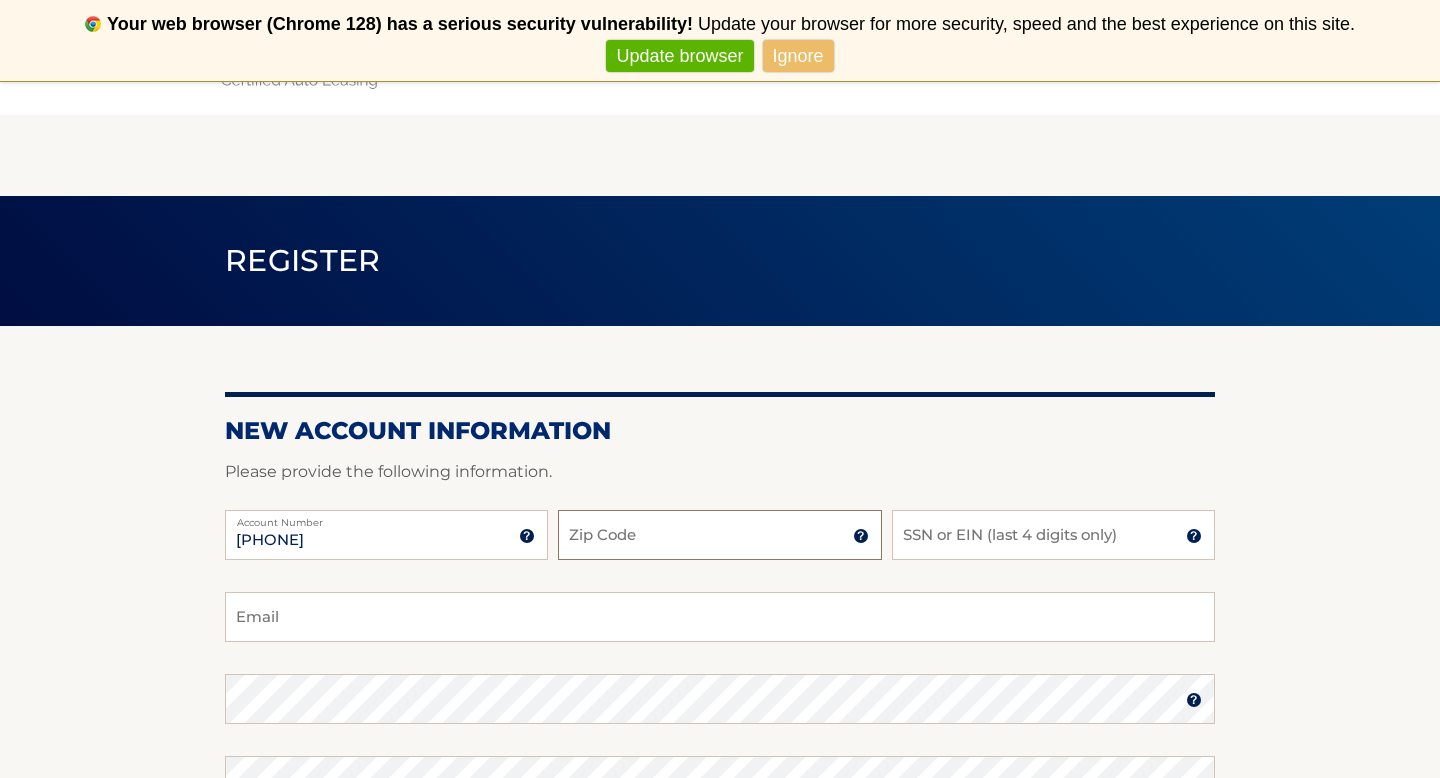 click on "Zip Code" at bounding box center [719, 535] 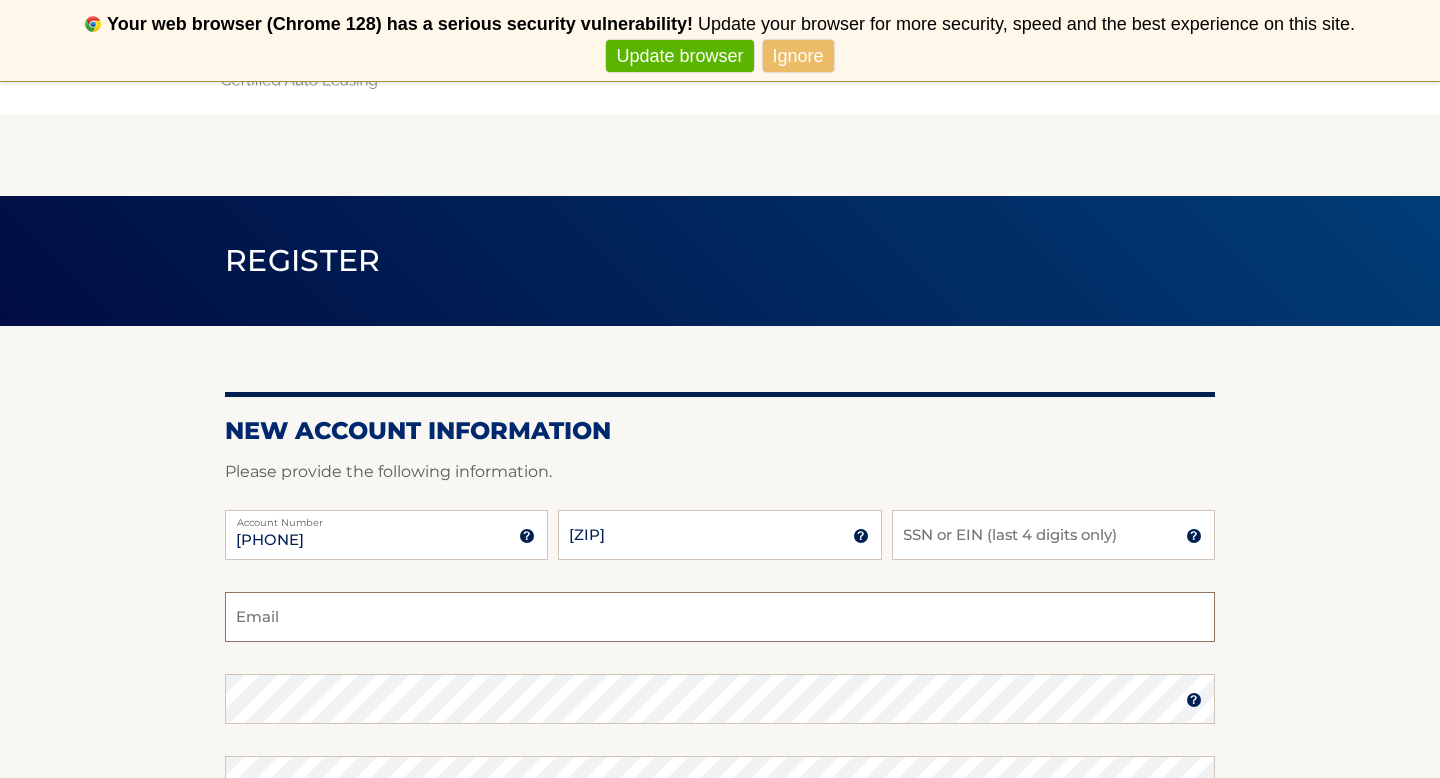 type on "[EMAIL]" 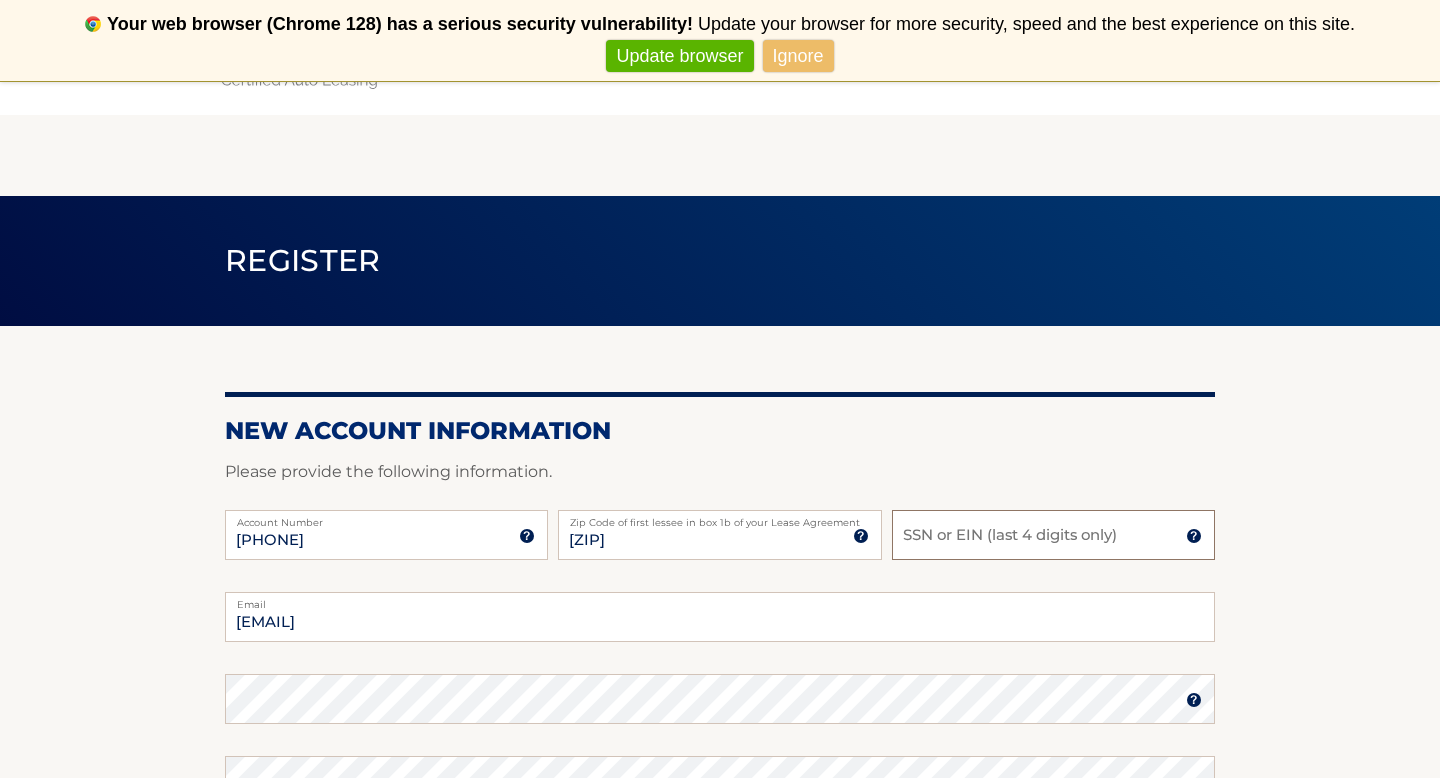 click on "SSN or EIN (last 4 digits only)" at bounding box center (1053, 535) 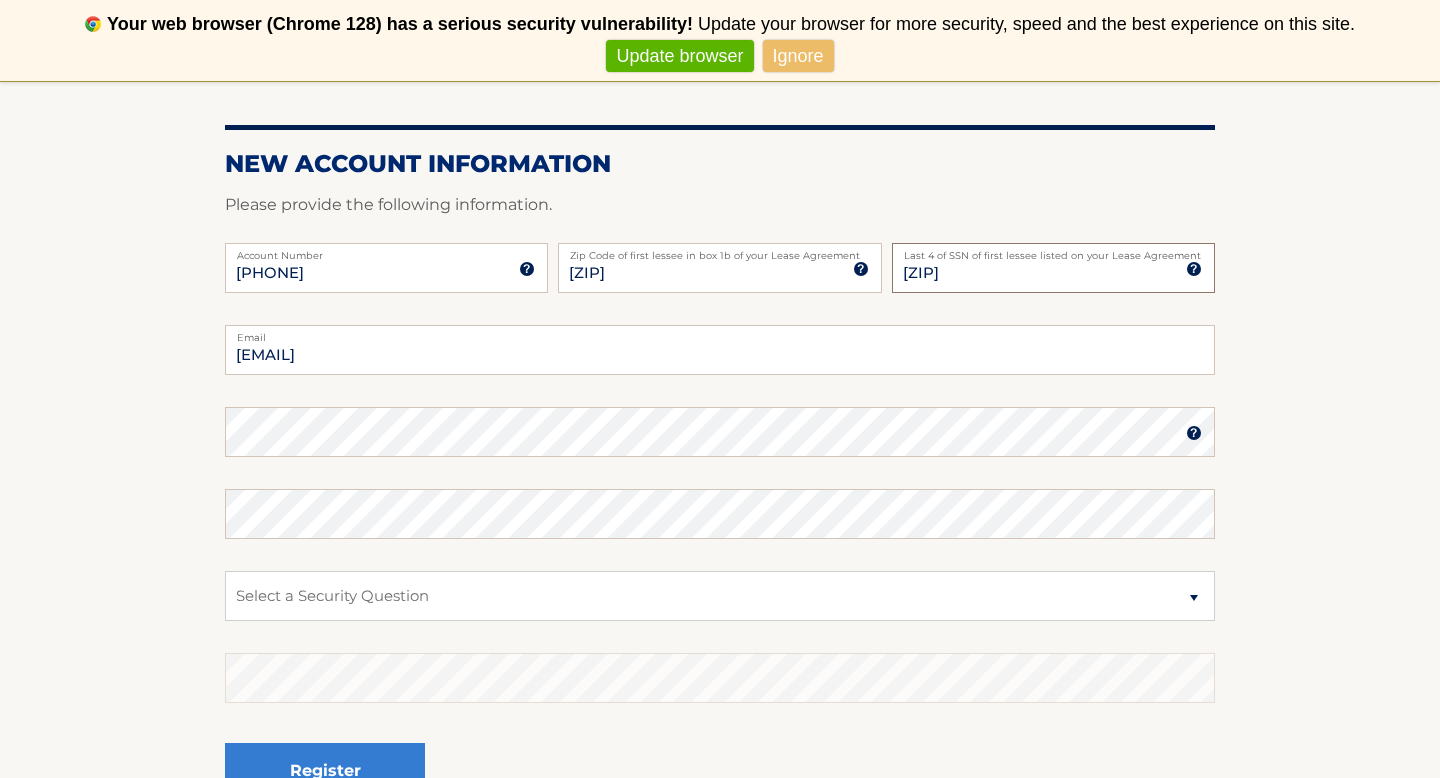 scroll, scrollTop: 299, scrollLeft: 0, axis: vertical 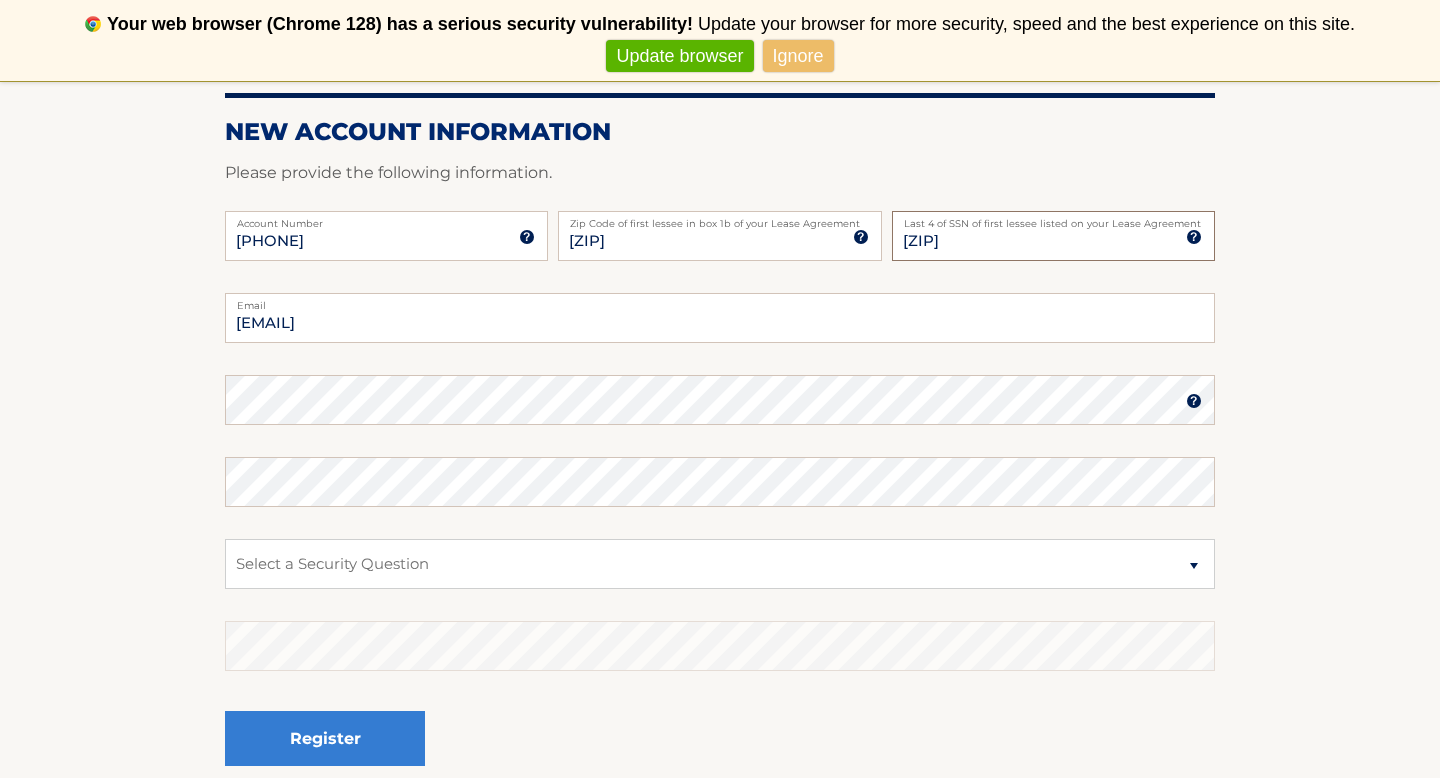 type on "0307" 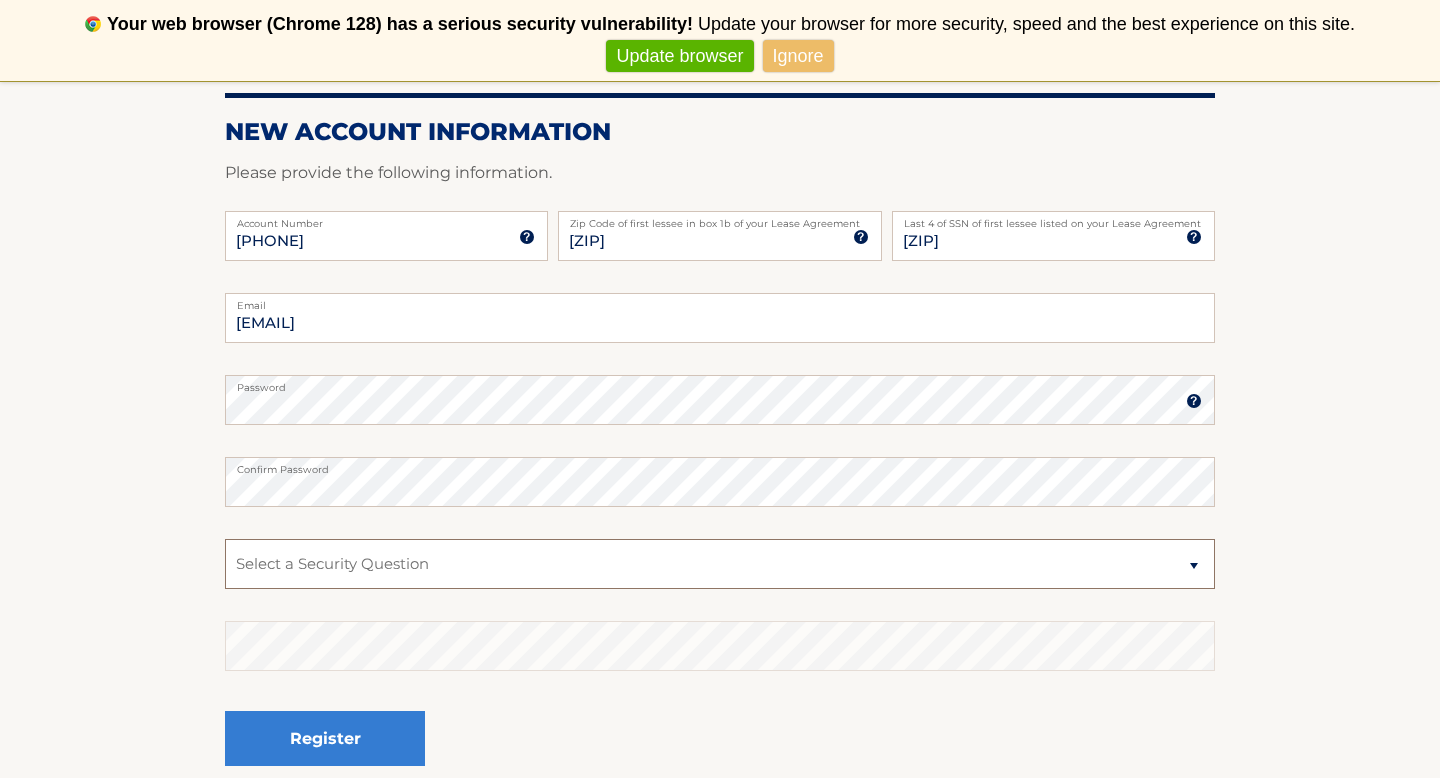 click on "Select a Security Question
What was the name of your elementary school?
What is your mother’s maiden name?
What street did you live on in the third grade?
In what city or town was your first job?
What was your childhood phone number including area code? (e.g., 000-000-0000)" at bounding box center [720, 564] 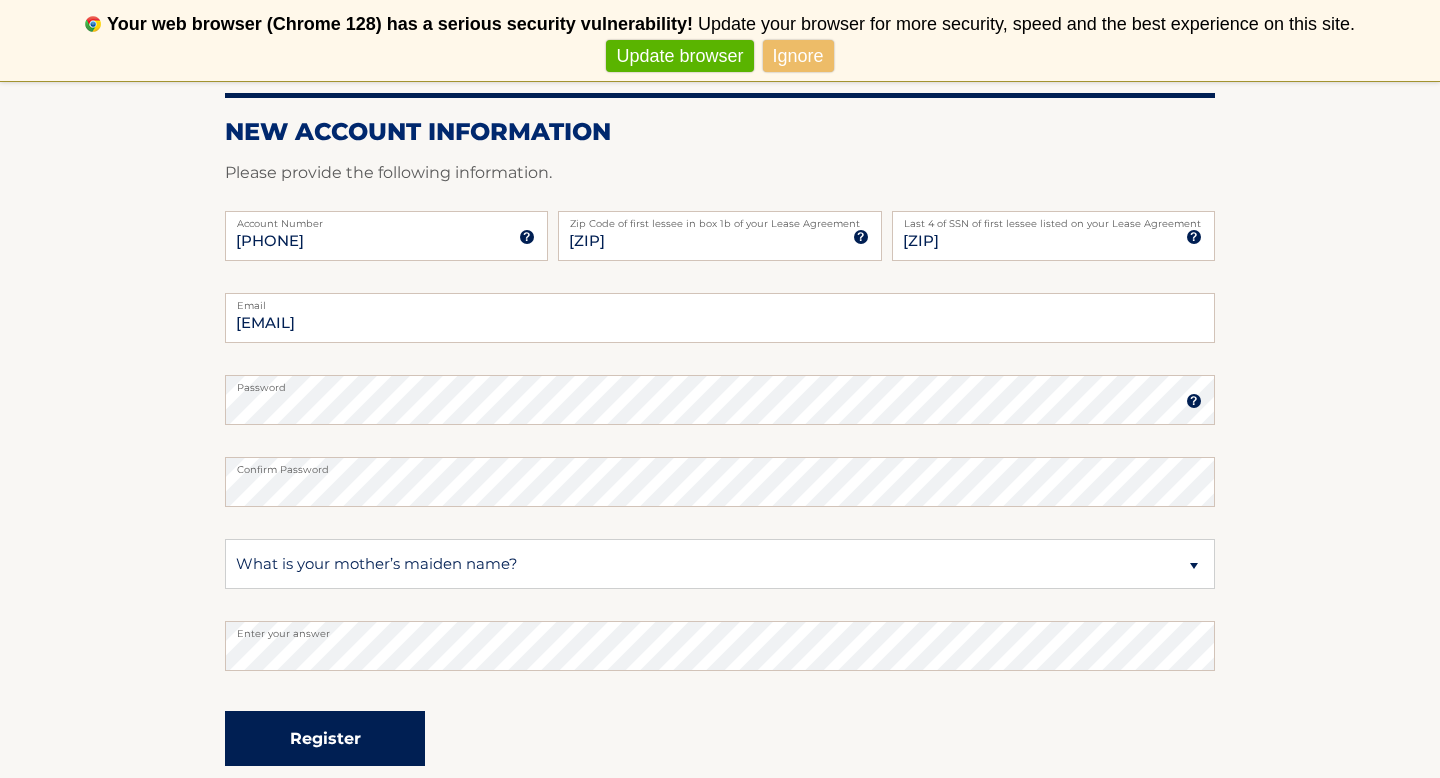 click on "Register" at bounding box center [325, 738] 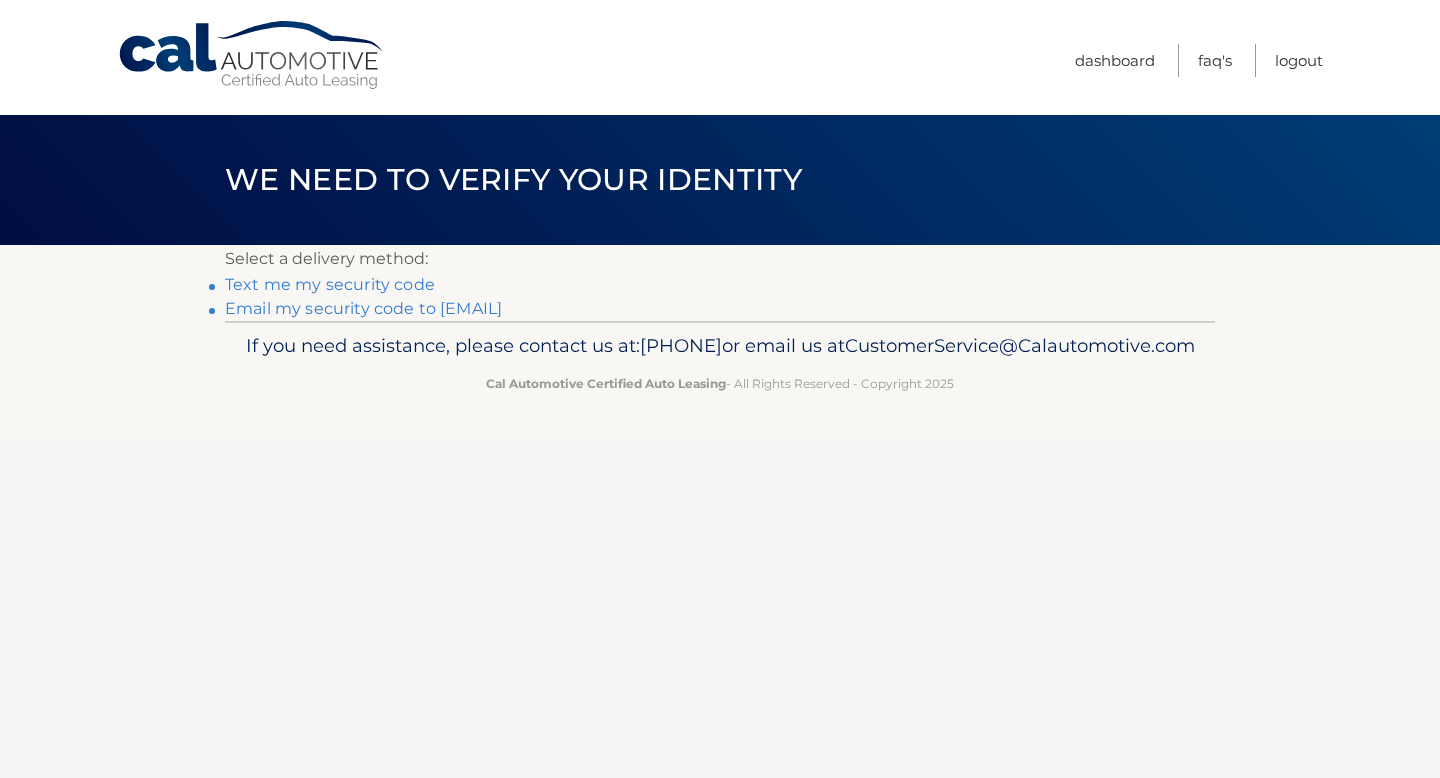 scroll, scrollTop: 0, scrollLeft: 0, axis: both 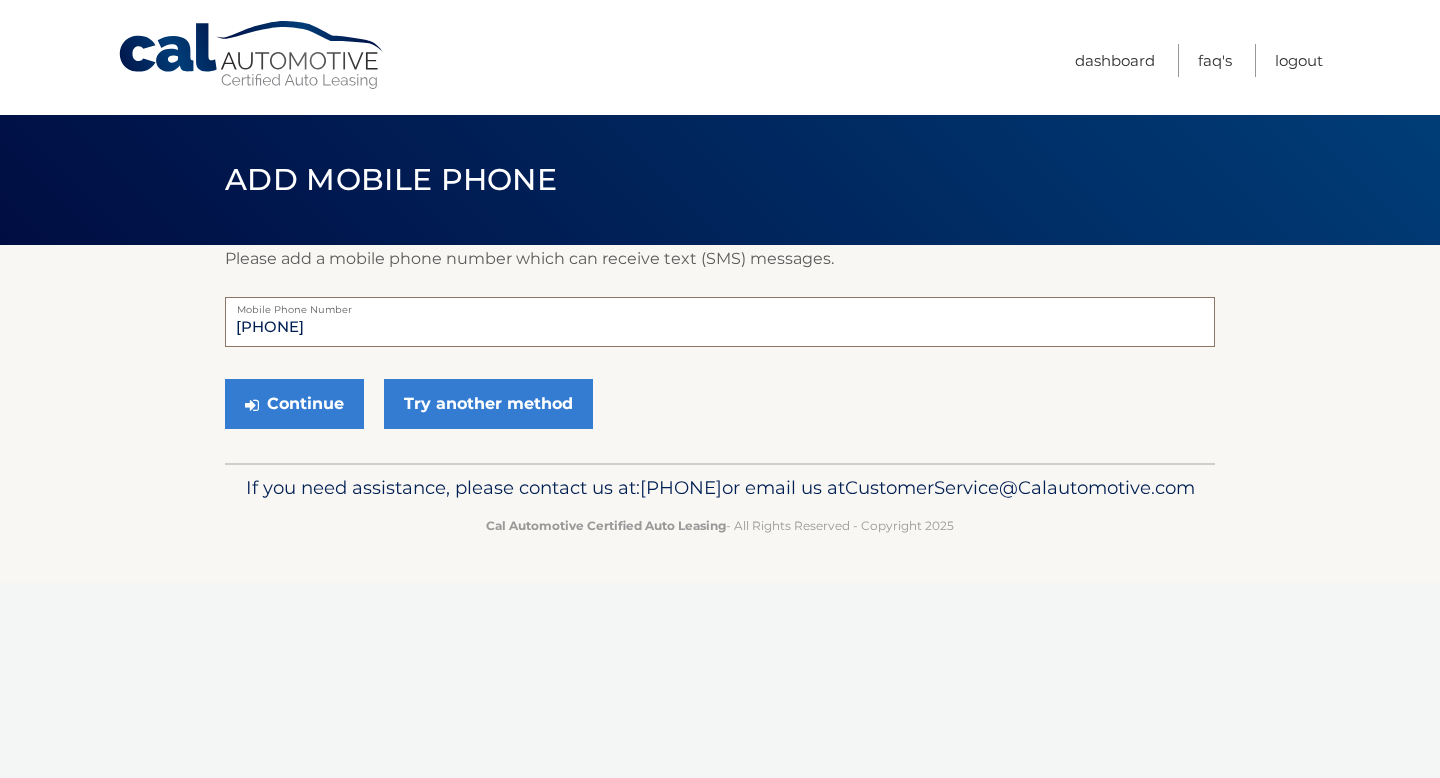click on "5137326713" at bounding box center [720, 322] 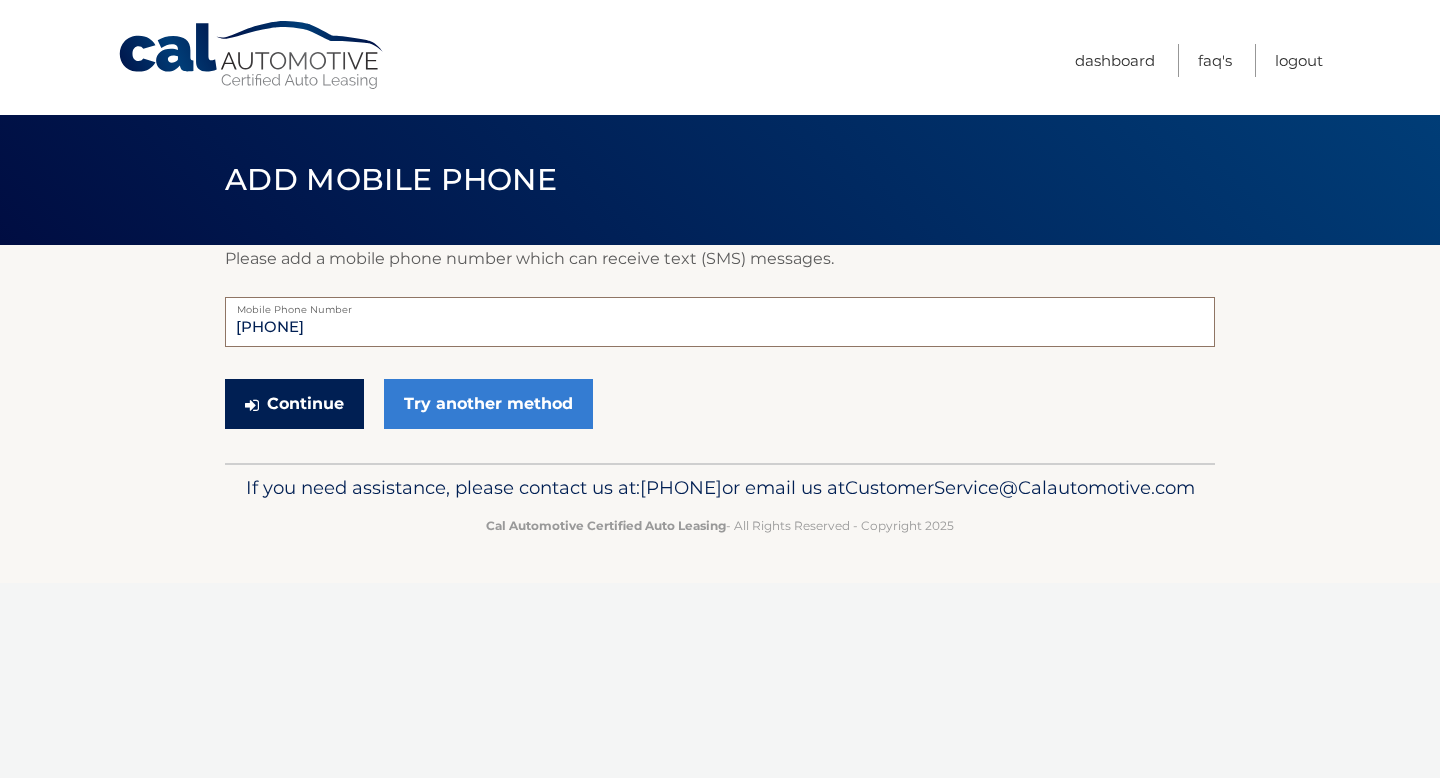 type on "5167326713" 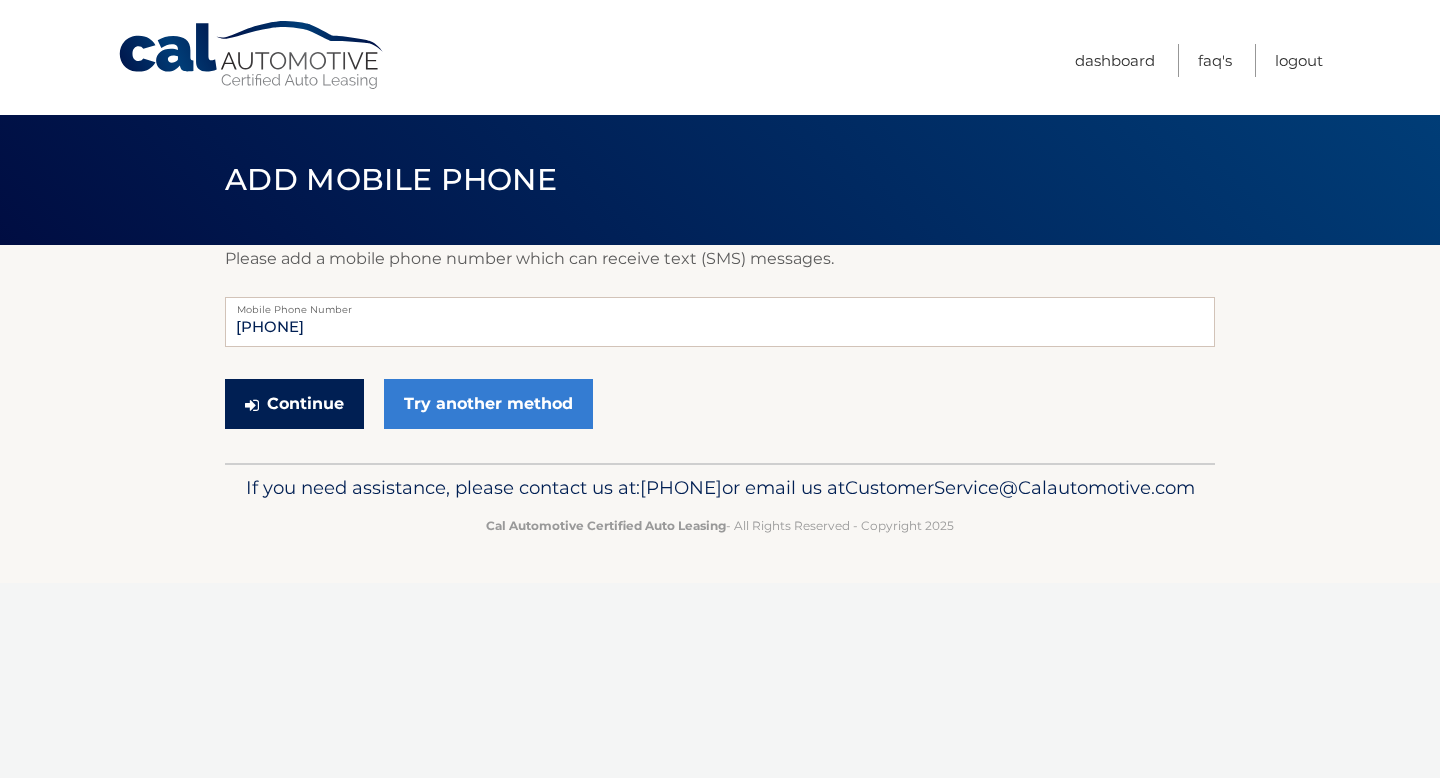 click on "Continue" at bounding box center [294, 404] 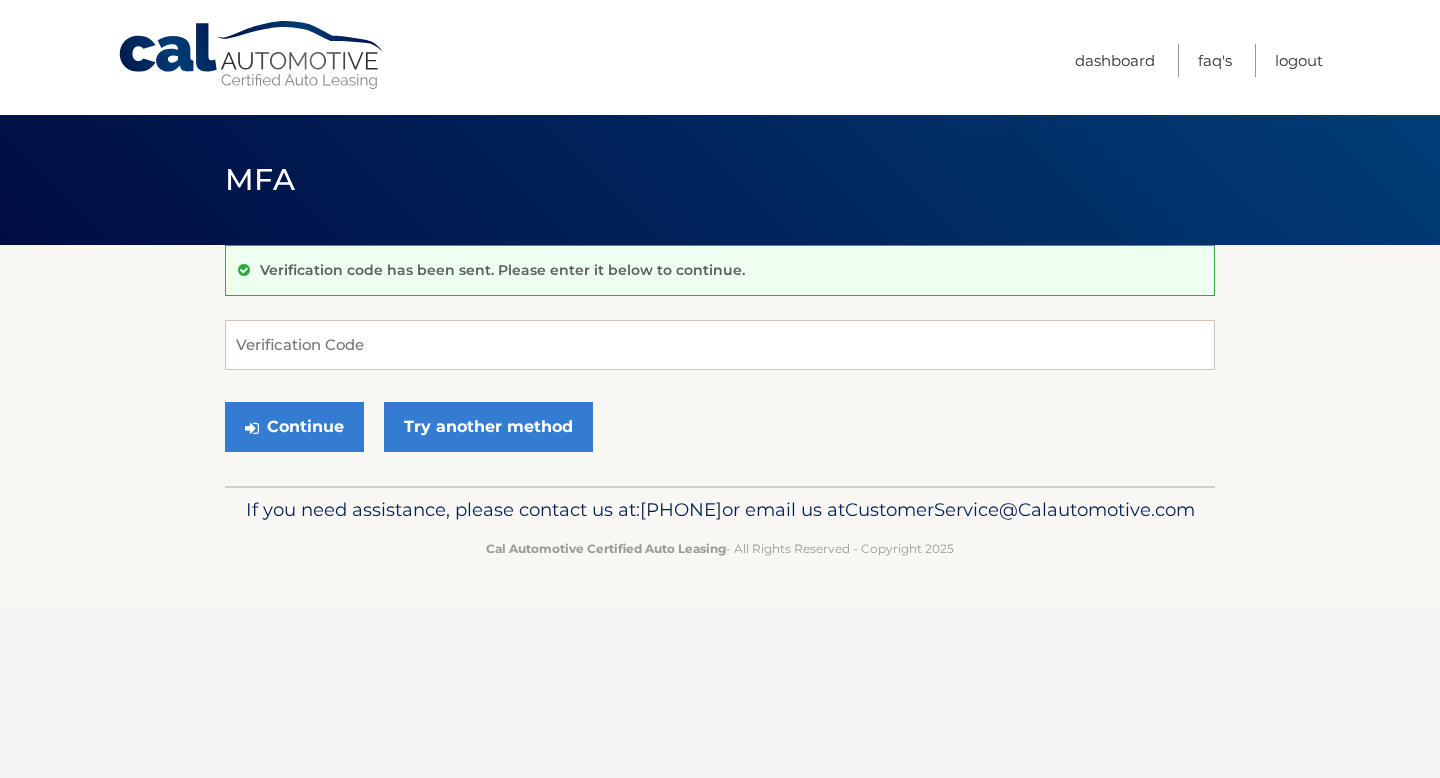 scroll, scrollTop: 0, scrollLeft: 0, axis: both 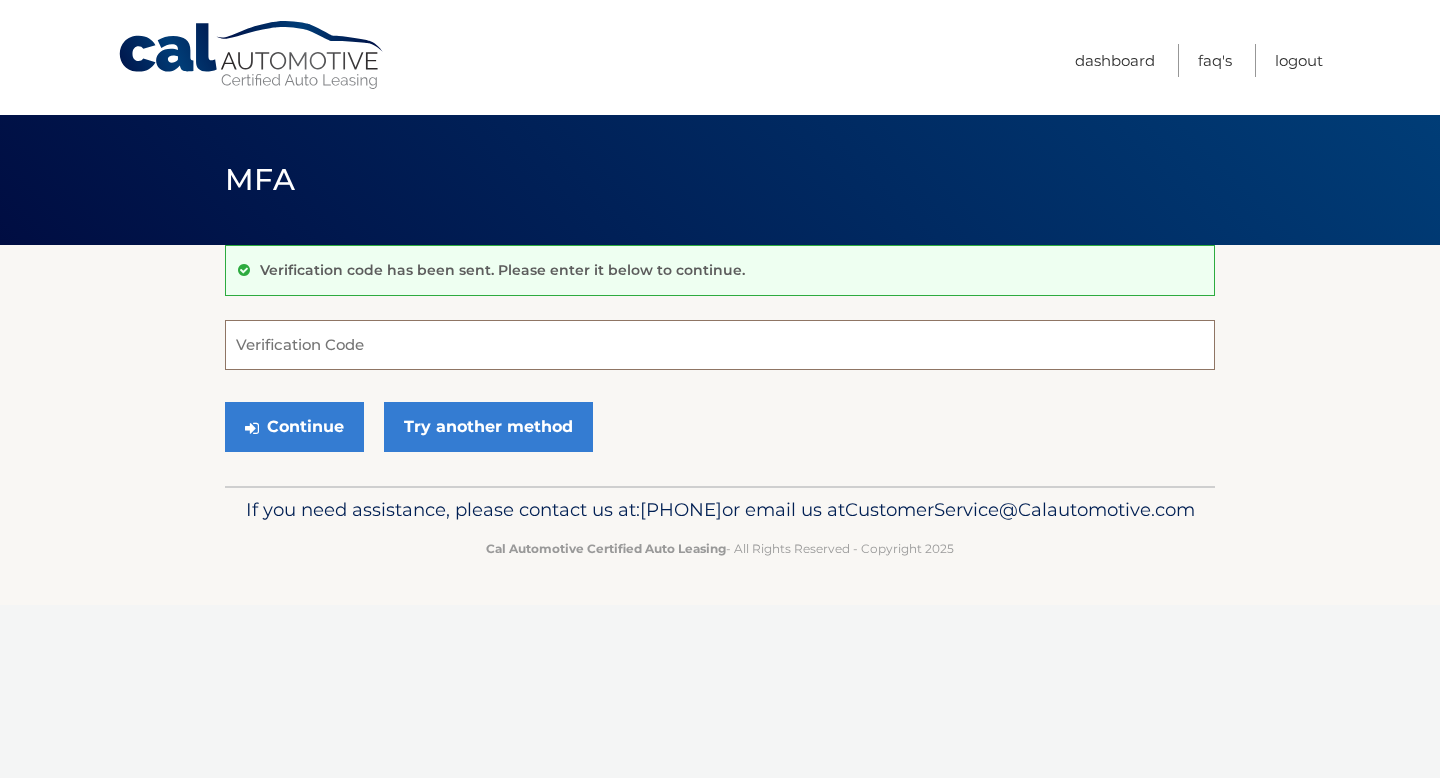 click on "Verification Code" at bounding box center (720, 345) 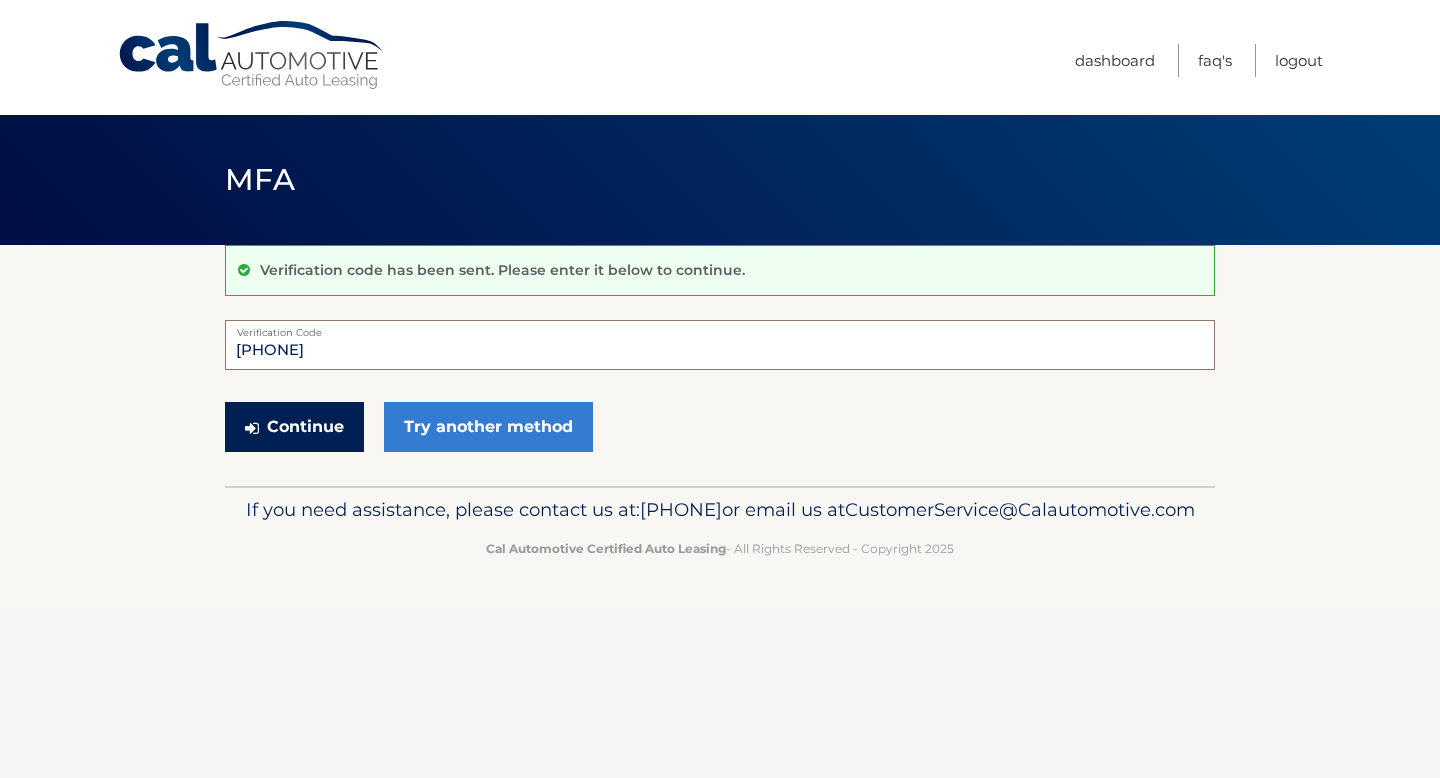 type on "641564" 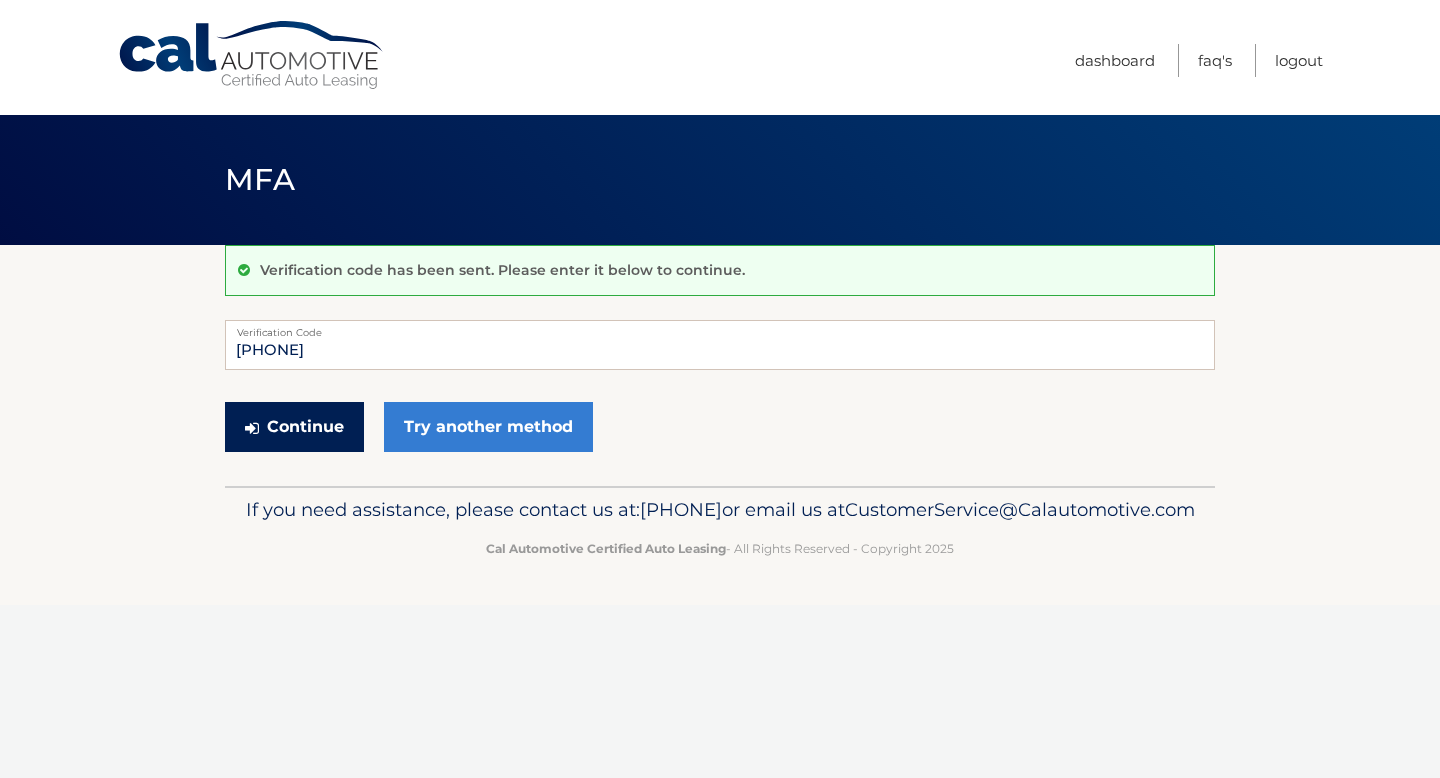 click on "Continue" at bounding box center (294, 427) 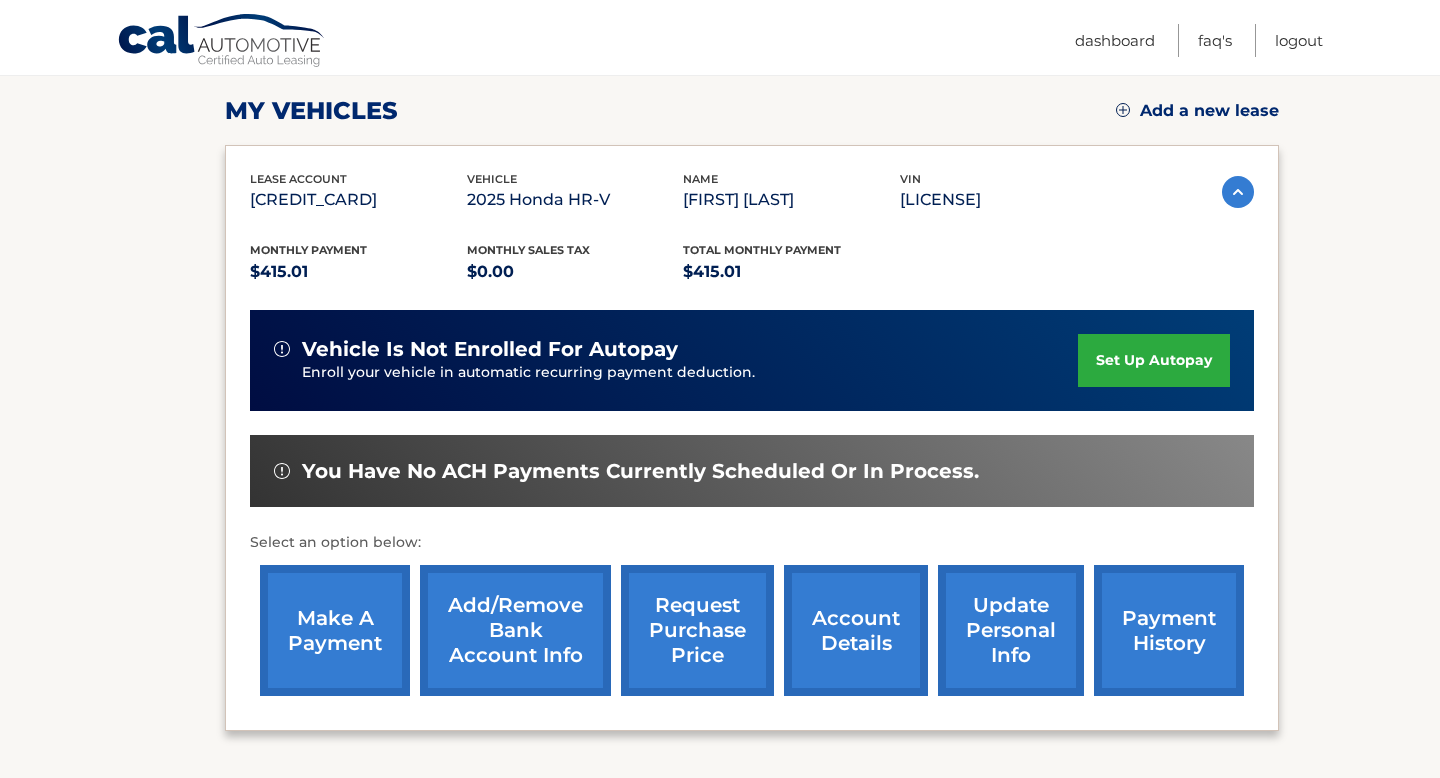 scroll, scrollTop: 334, scrollLeft: 0, axis: vertical 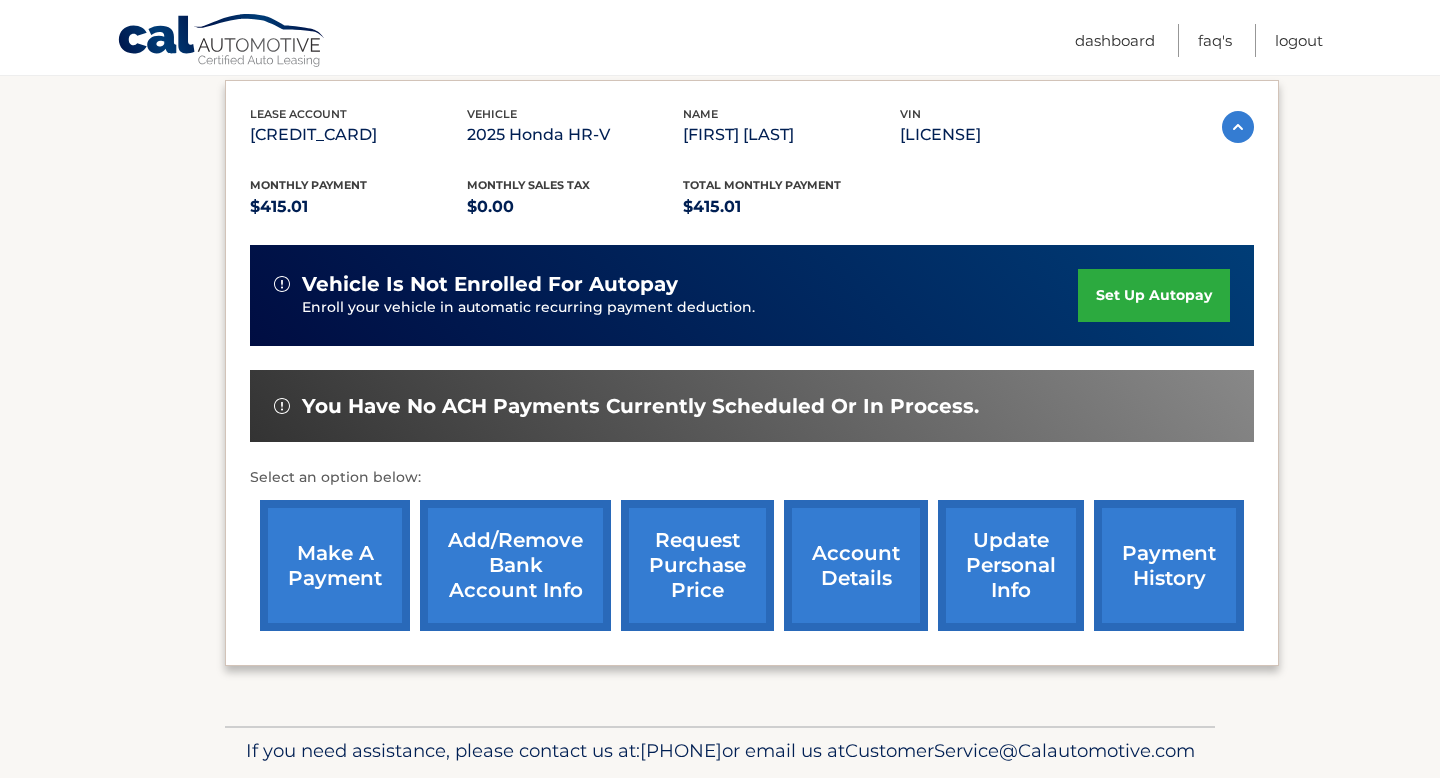 click on "request purchase price" at bounding box center (697, 565) 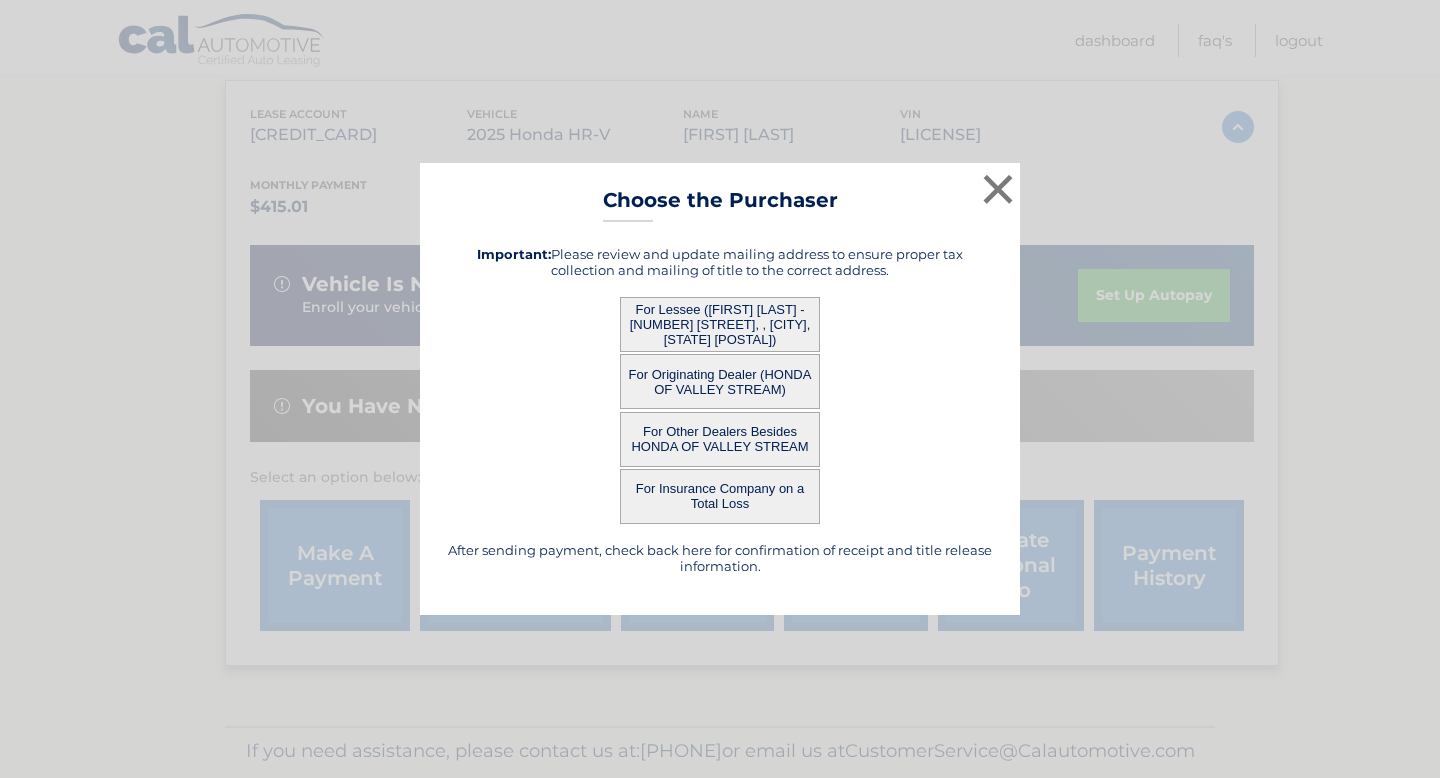 click on "For Lessee ([FIRST] [LAST] - [NUMBER] [STREET], , [CITY], [STATE] [POSTAL_CODE])" at bounding box center [720, 324] 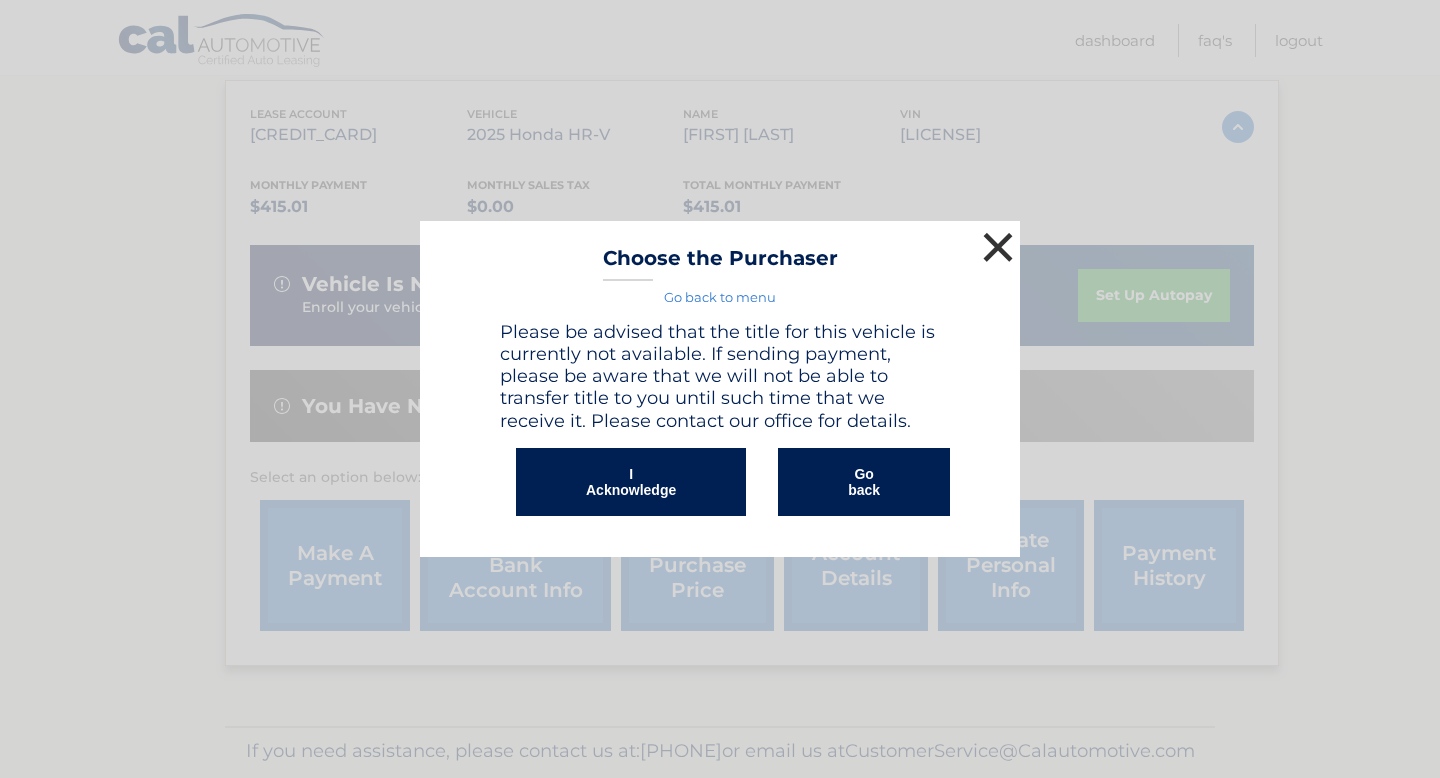 click on "×" at bounding box center [998, 247] 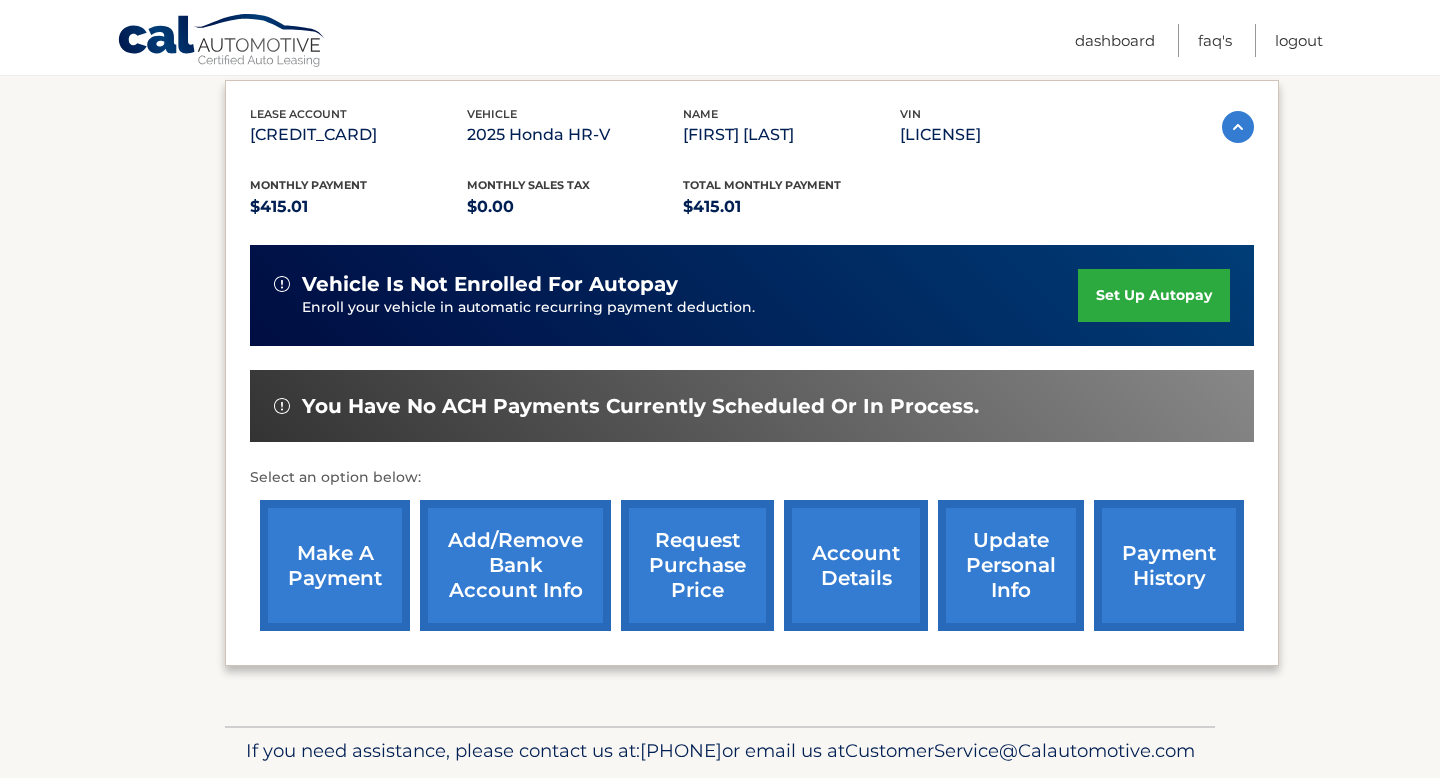 click at bounding box center (1238, 127) 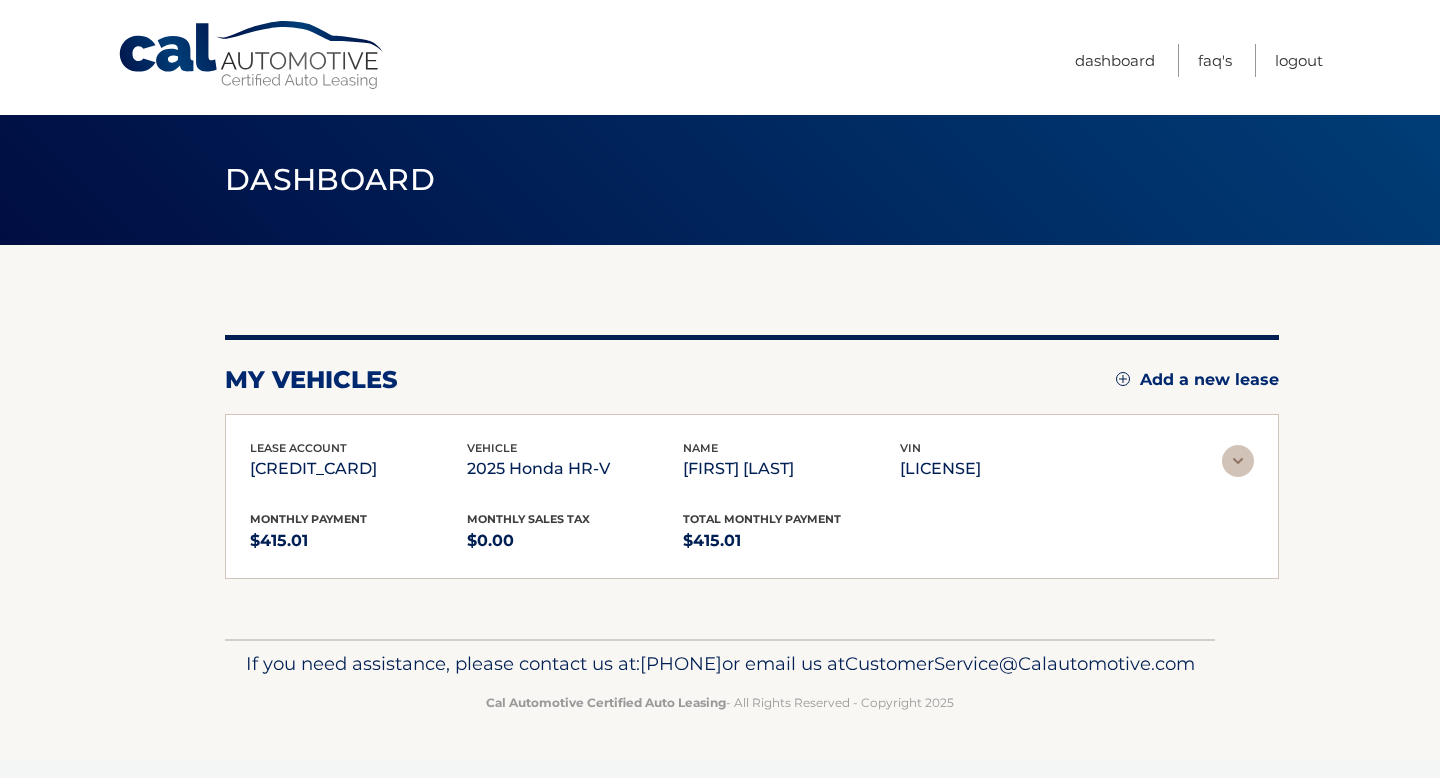 scroll, scrollTop: 0, scrollLeft: 0, axis: both 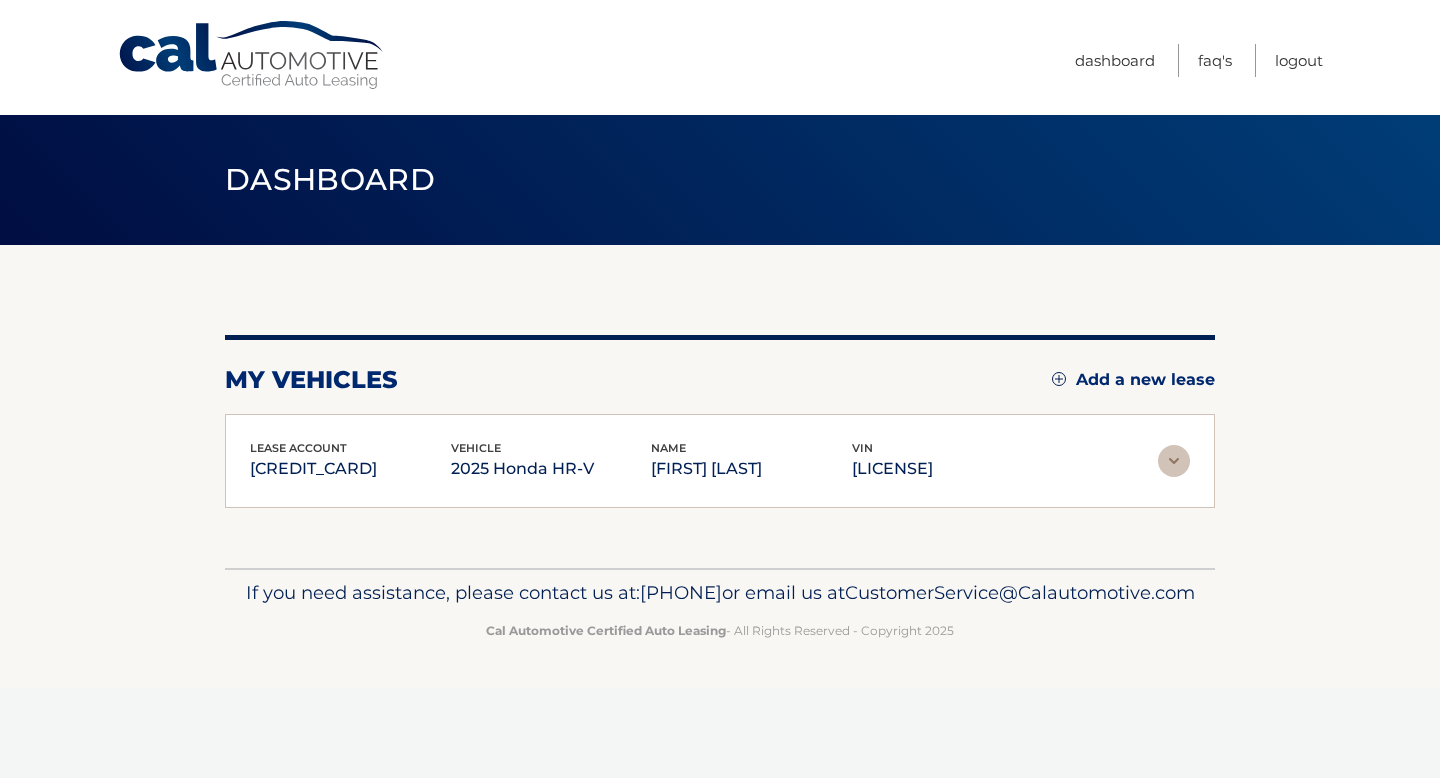 click at bounding box center [1174, 461] 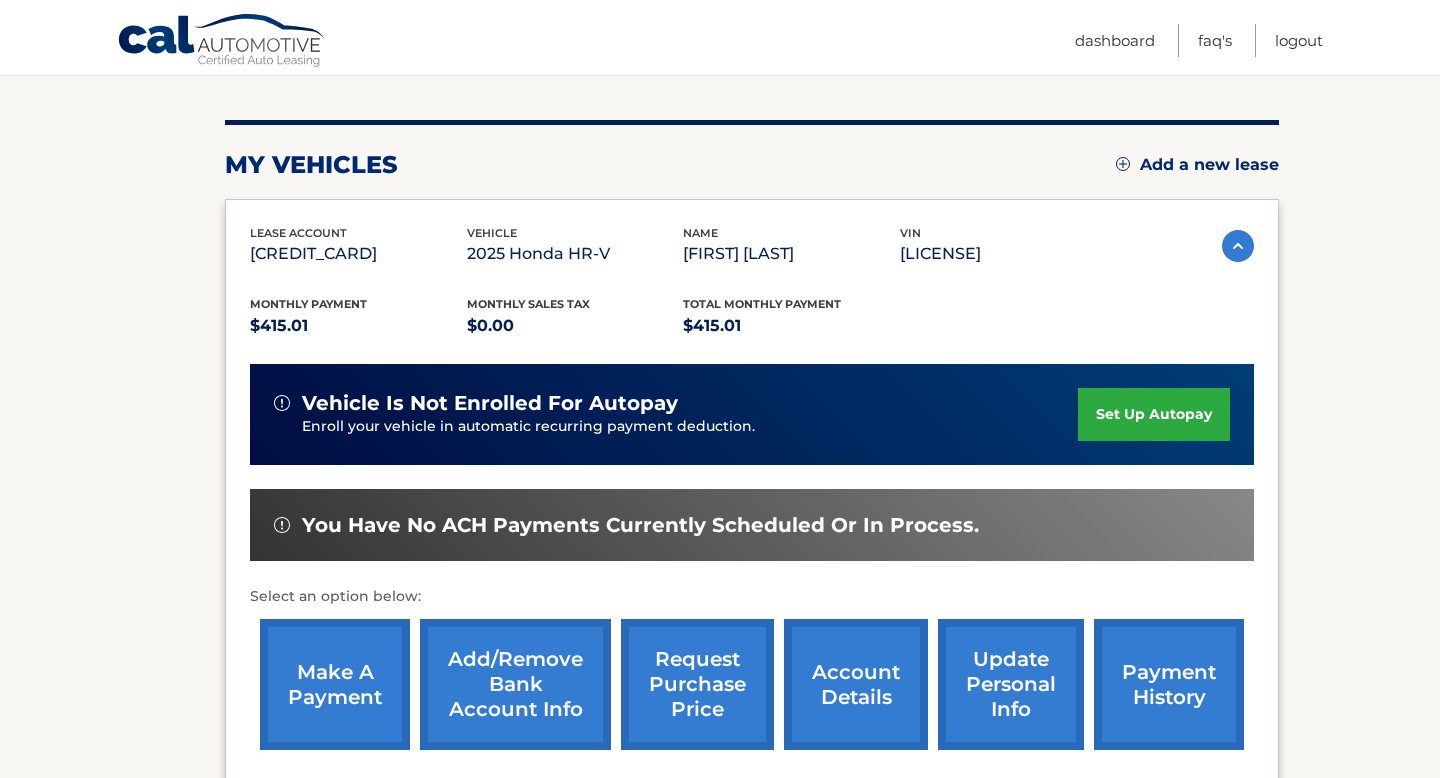 scroll, scrollTop: 433, scrollLeft: 0, axis: vertical 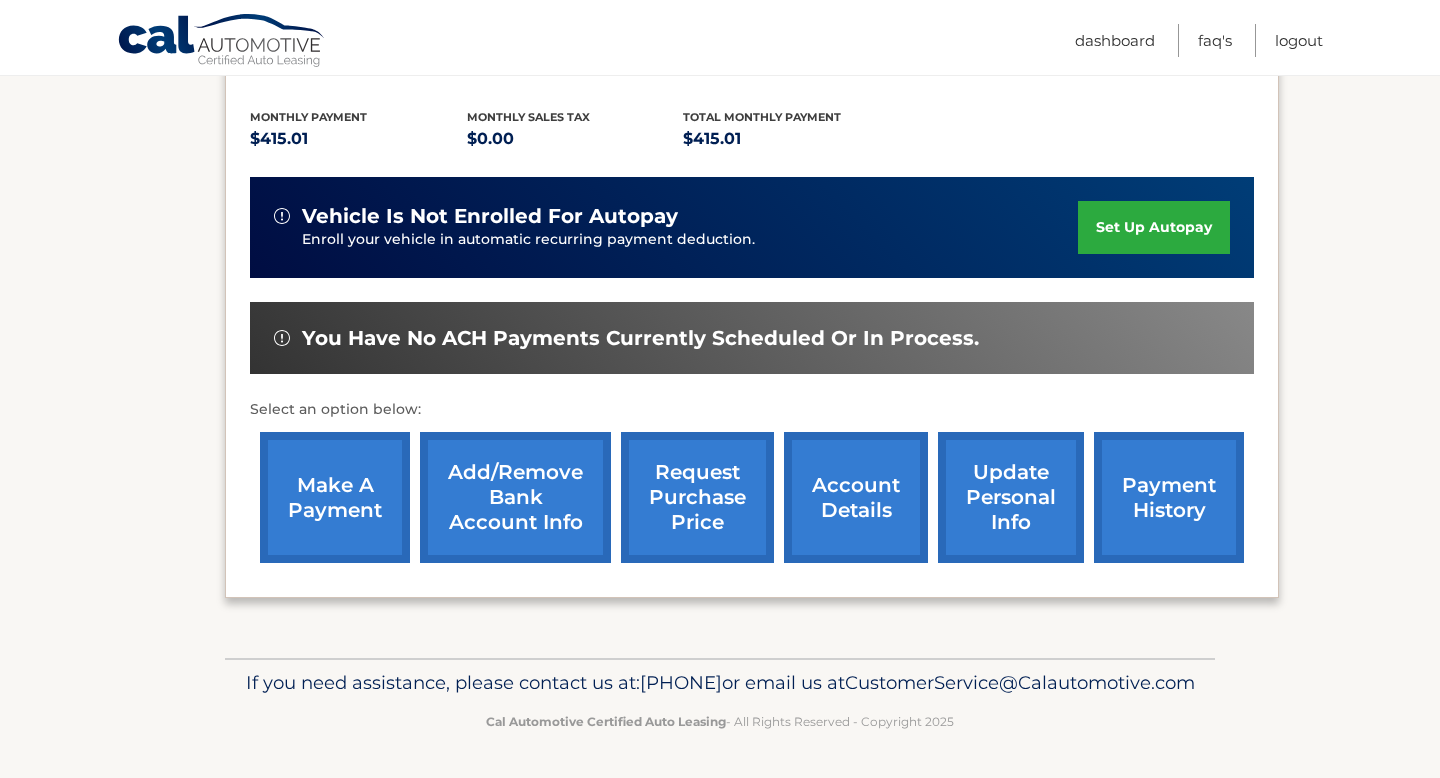 click on "account details" at bounding box center (856, 497) 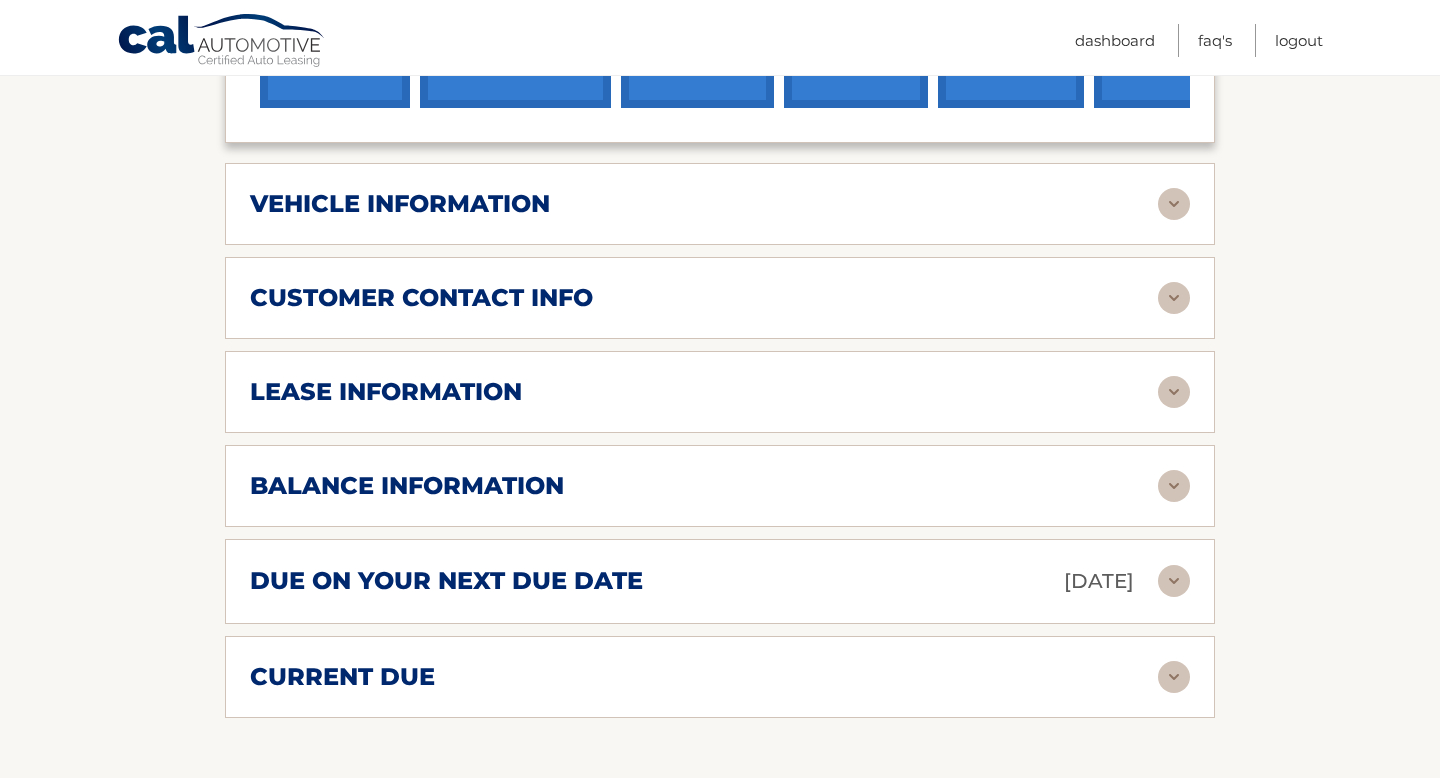 scroll, scrollTop: 886, scrollLeft: 0, axis: vertical 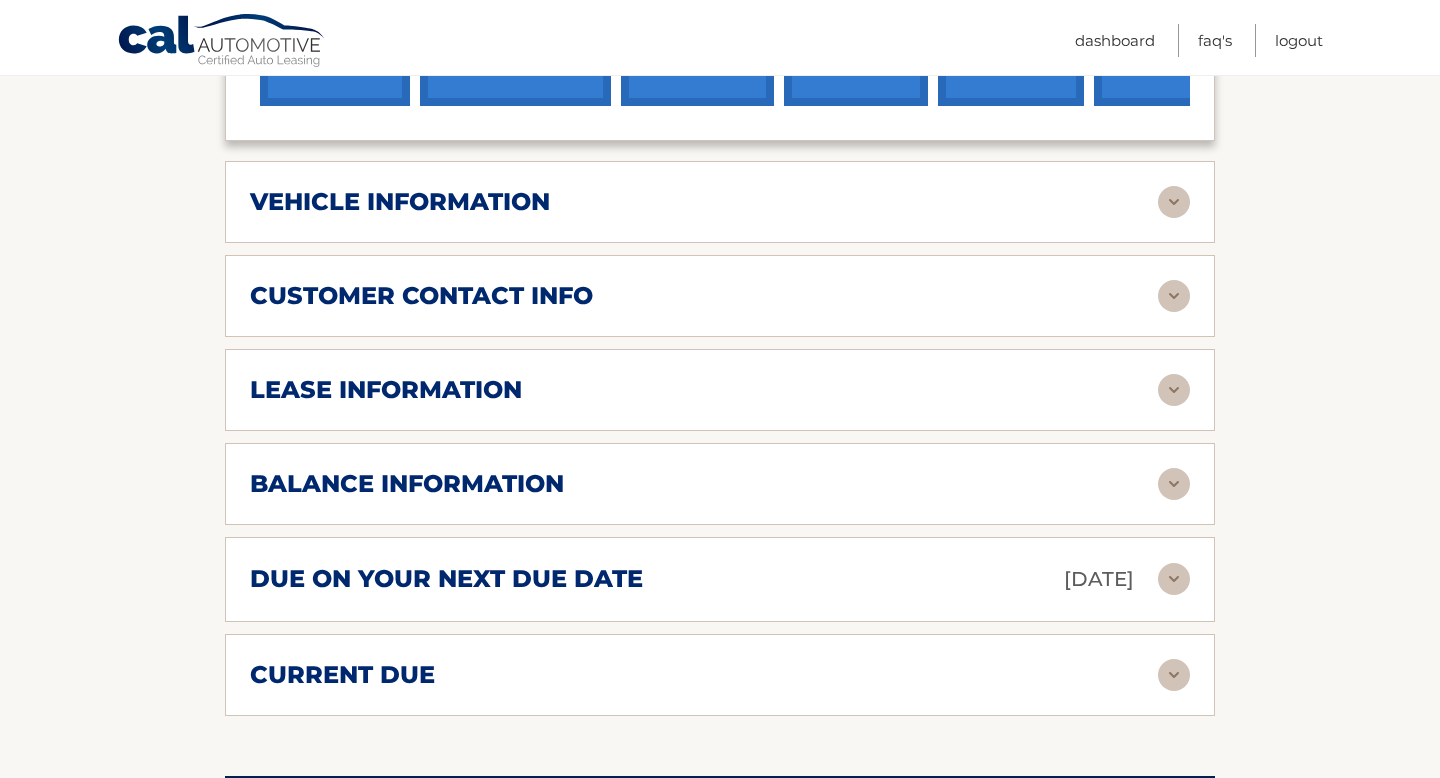 click at bounding box center [1174, 202] 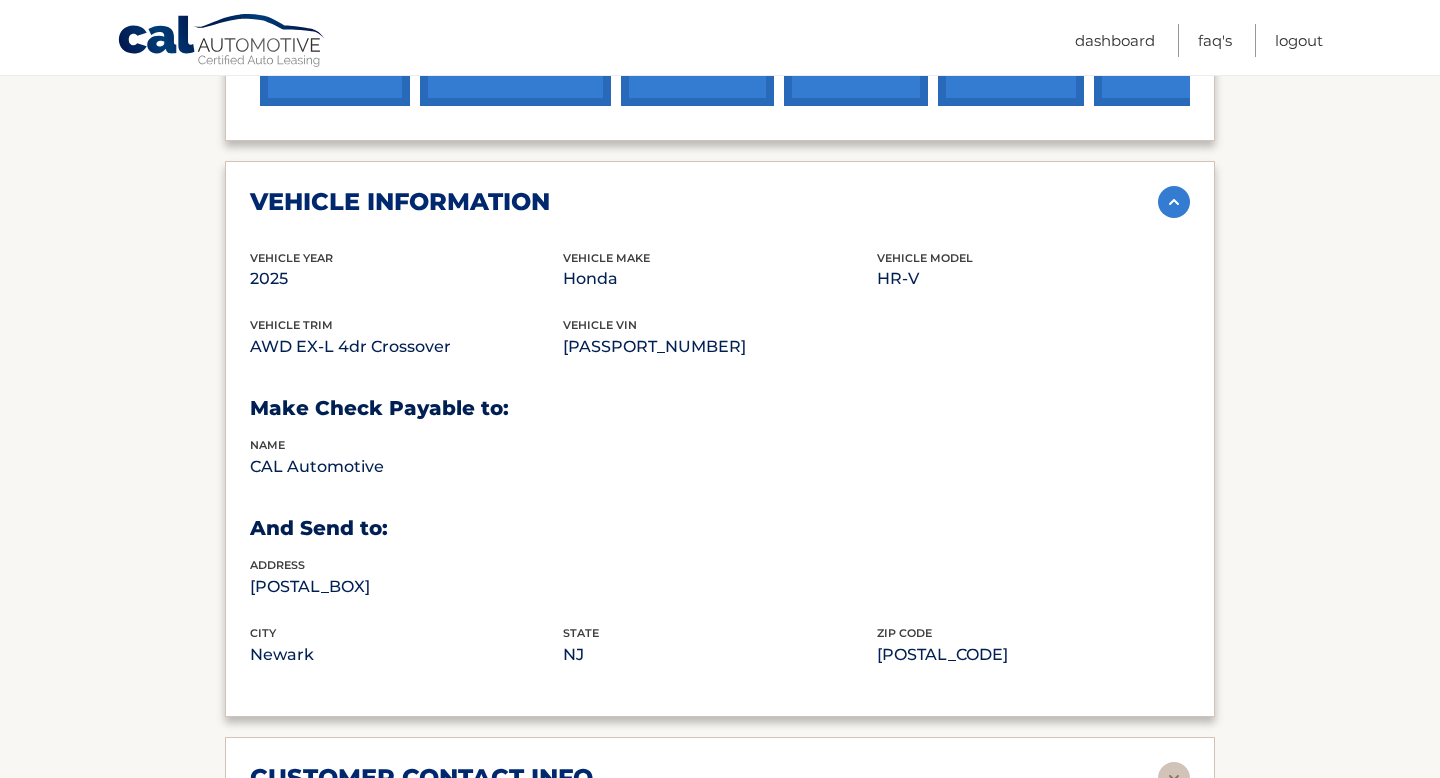 click at bounding box center [1174, 202] 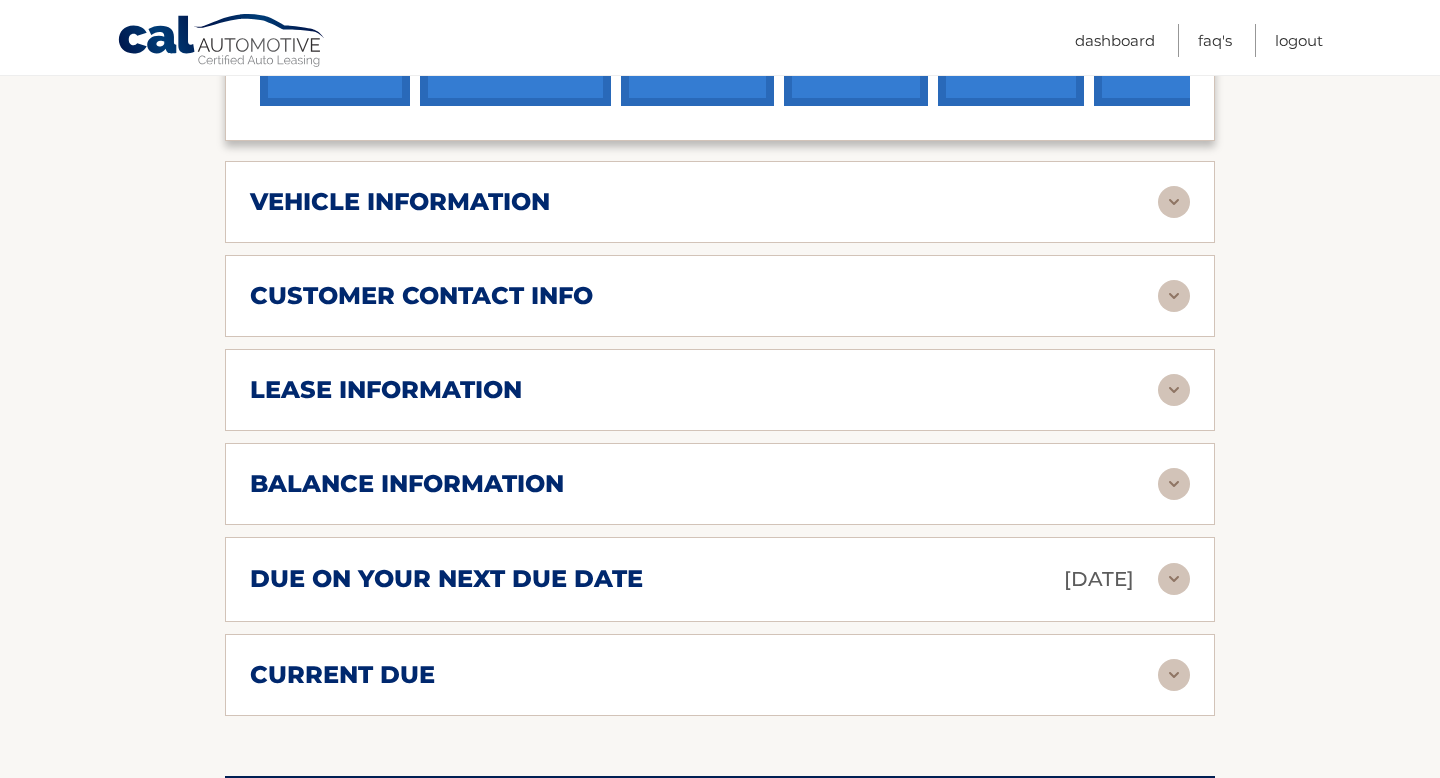 click at bounding box center (1174, 296) 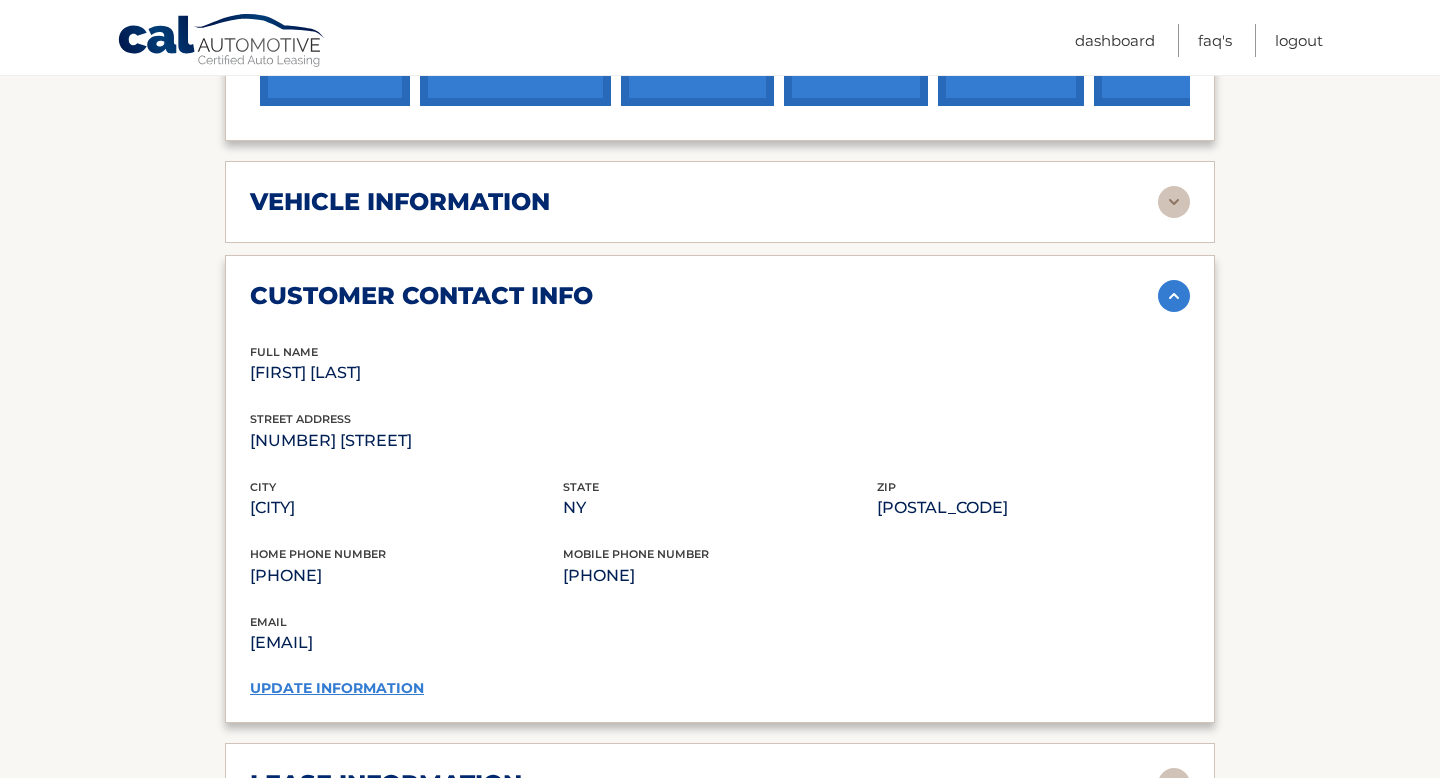 click at bounding box center (1174, 296) 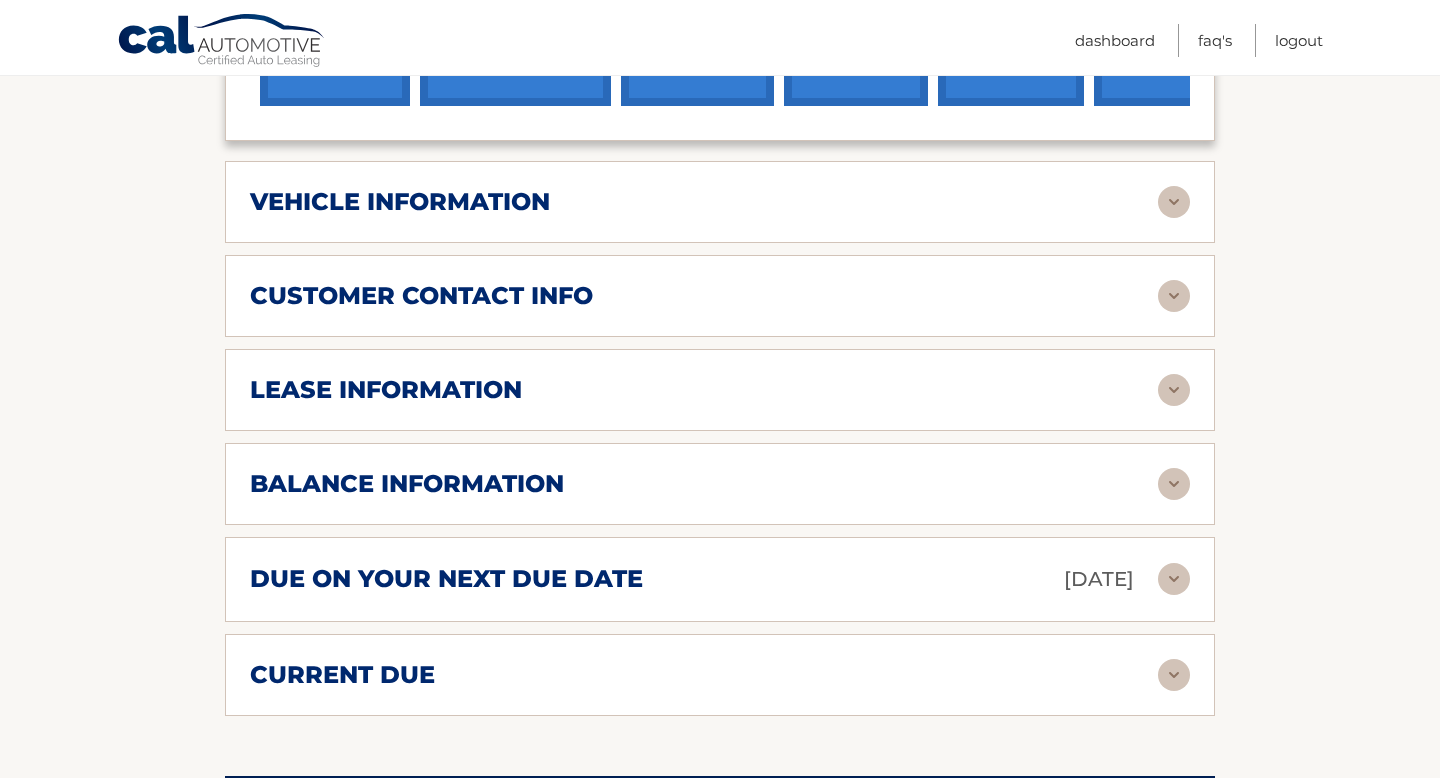 click at bounding box center [1174, 390] 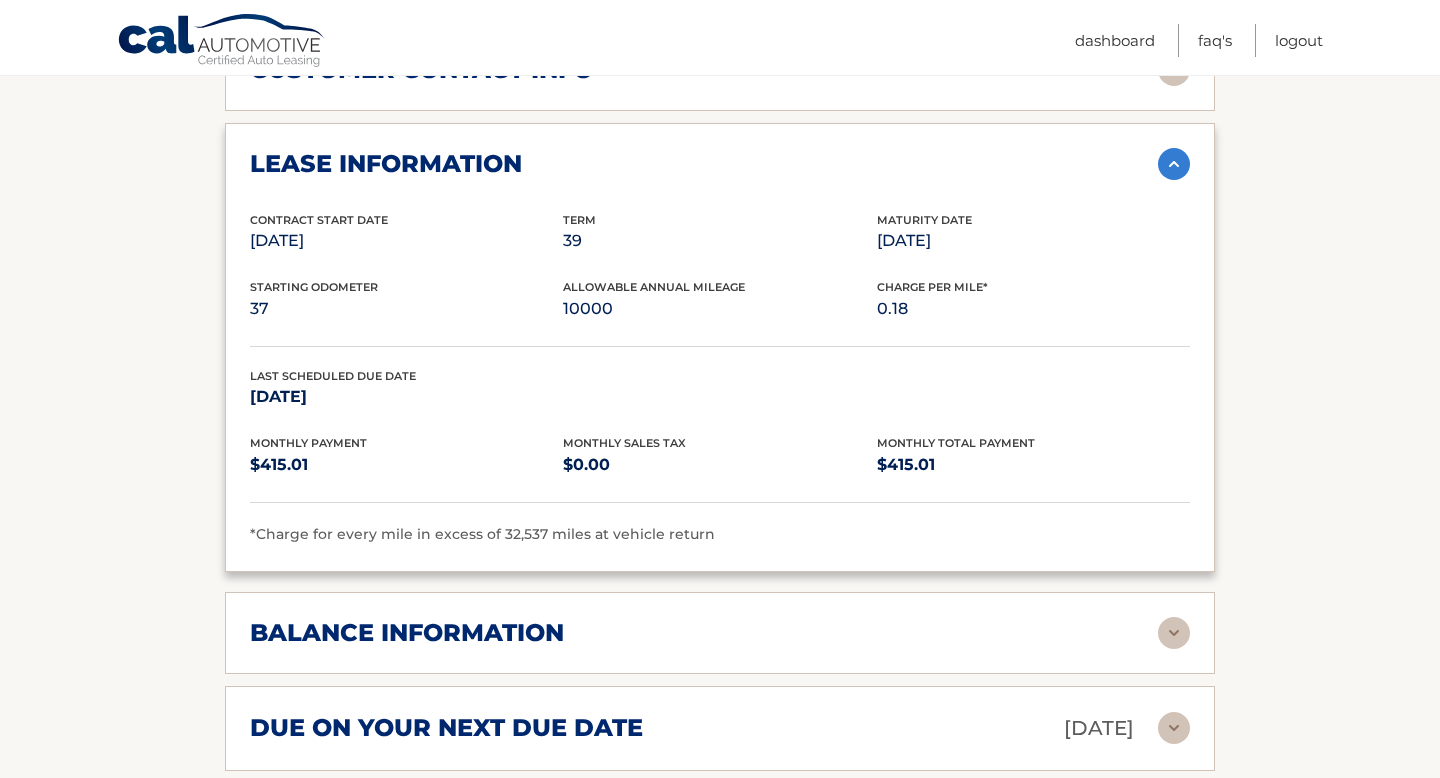 scroll, scrollTop: 1119, scrollLeft: 0, axis: vertical 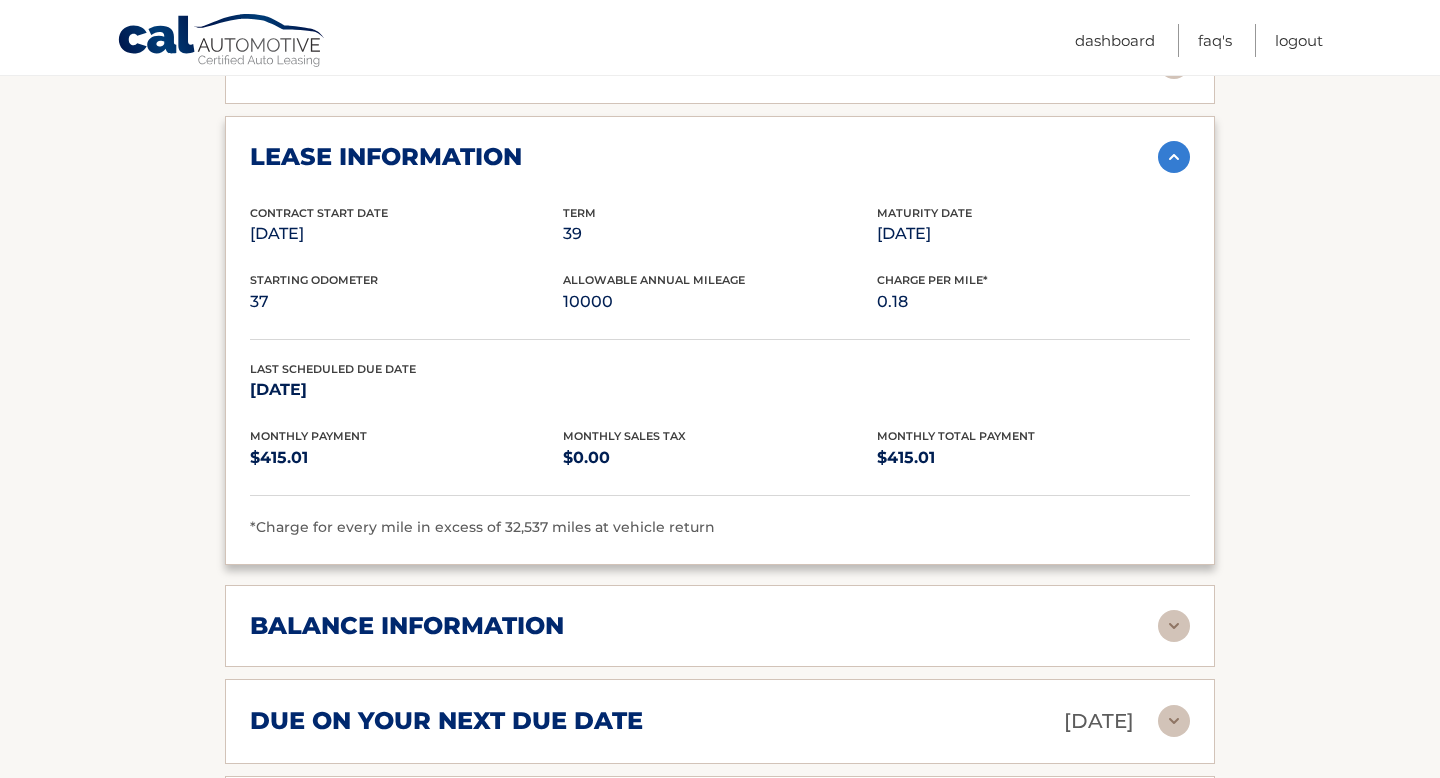 click at bounding box center [1174, 157] 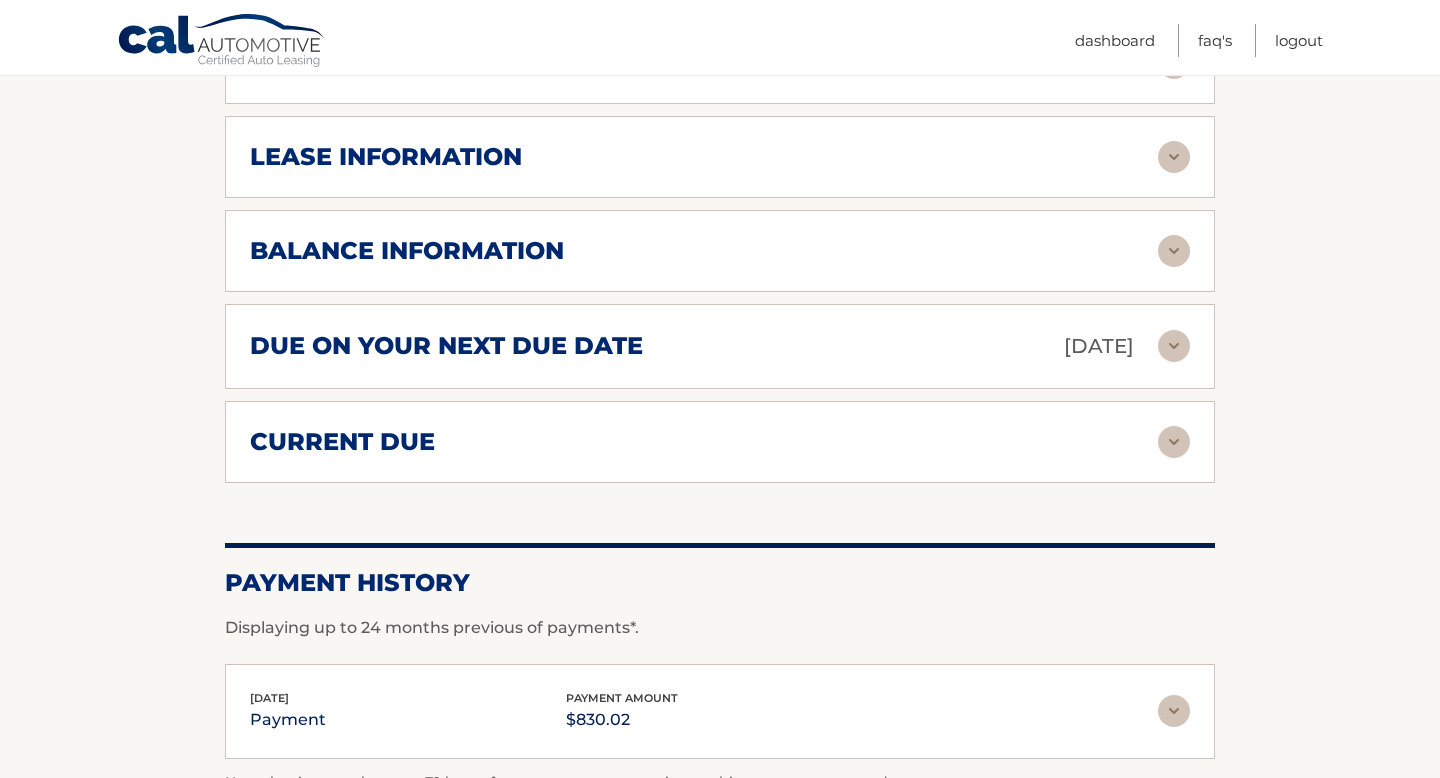 click at bounding box center [1174, 251] 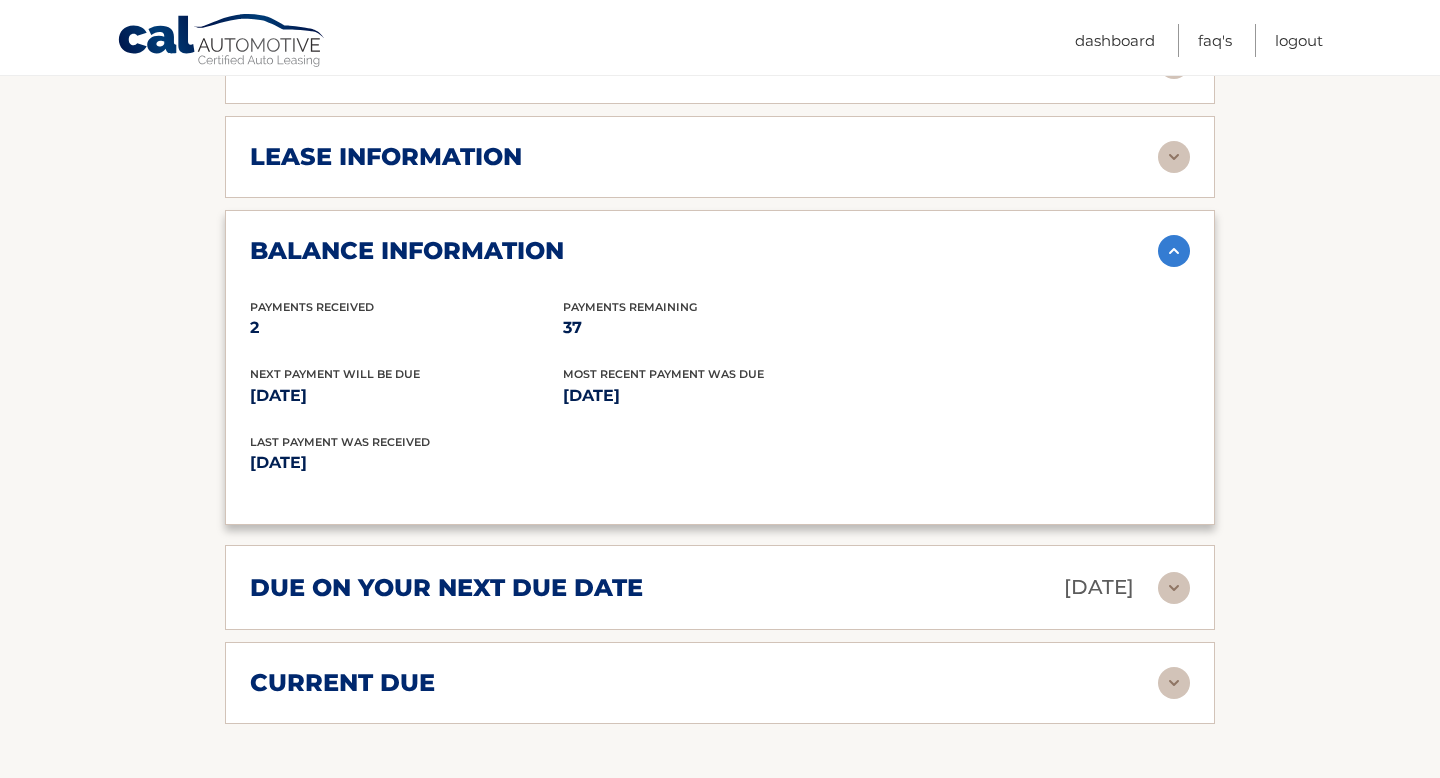 click at bounding box center [1174, 251] 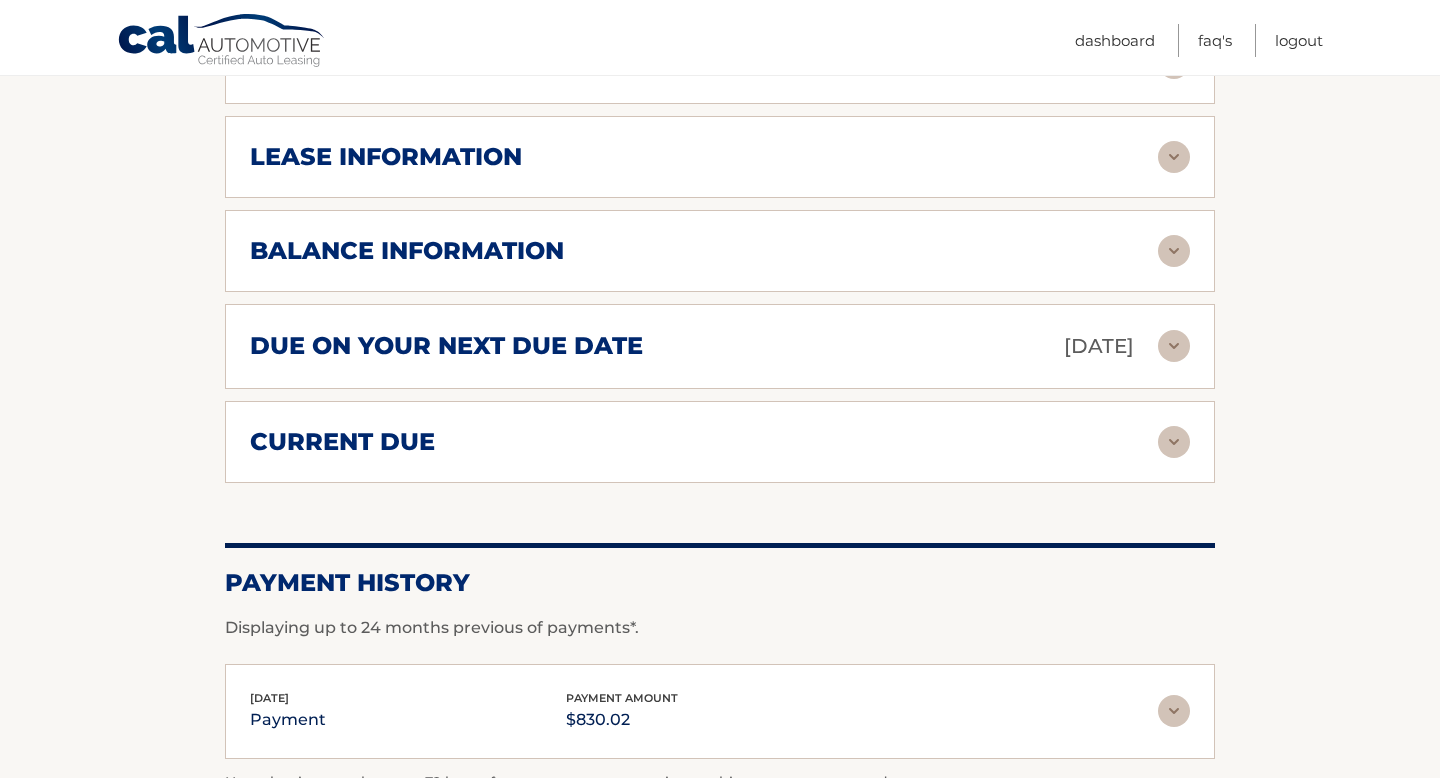 click at bounding box center [1174, 346] 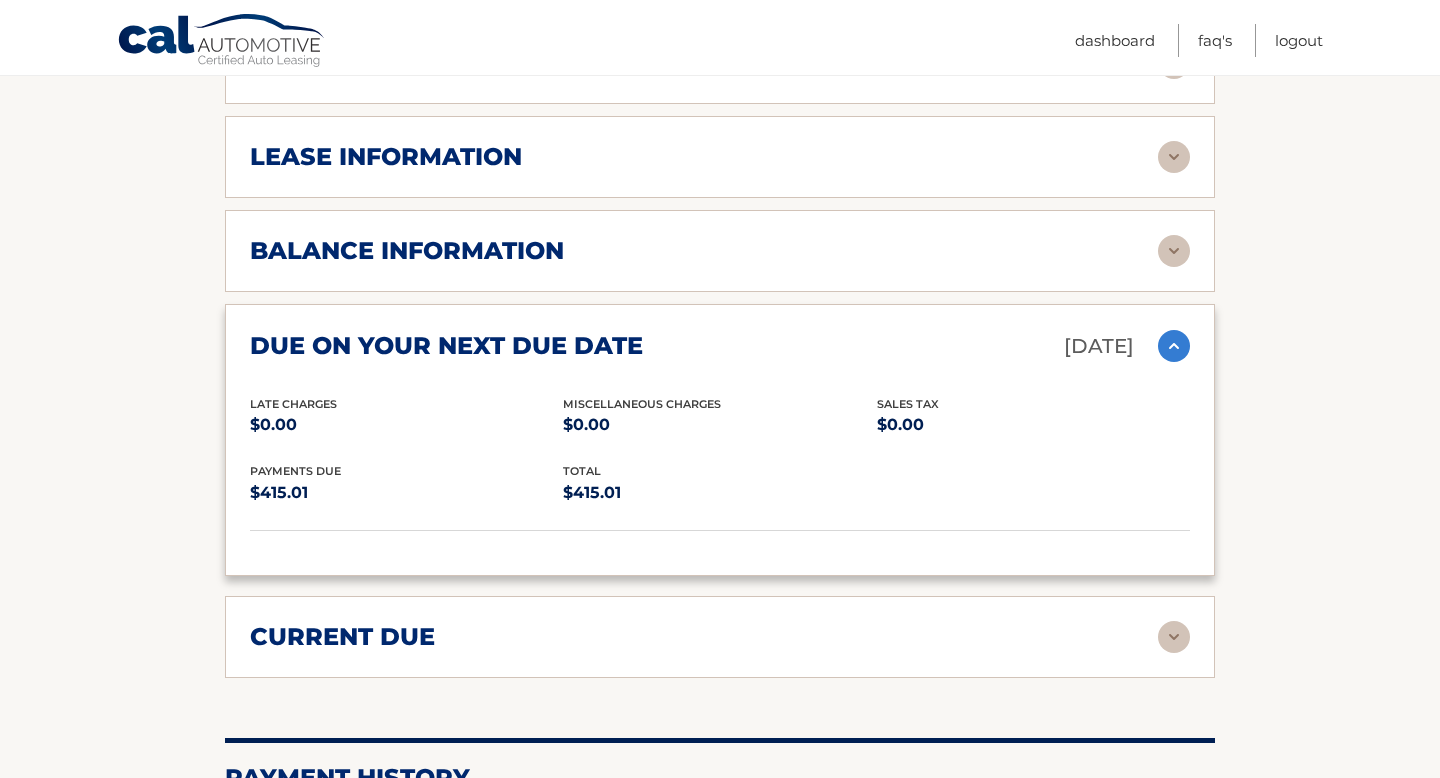 click at bounding box center (1174, 346) 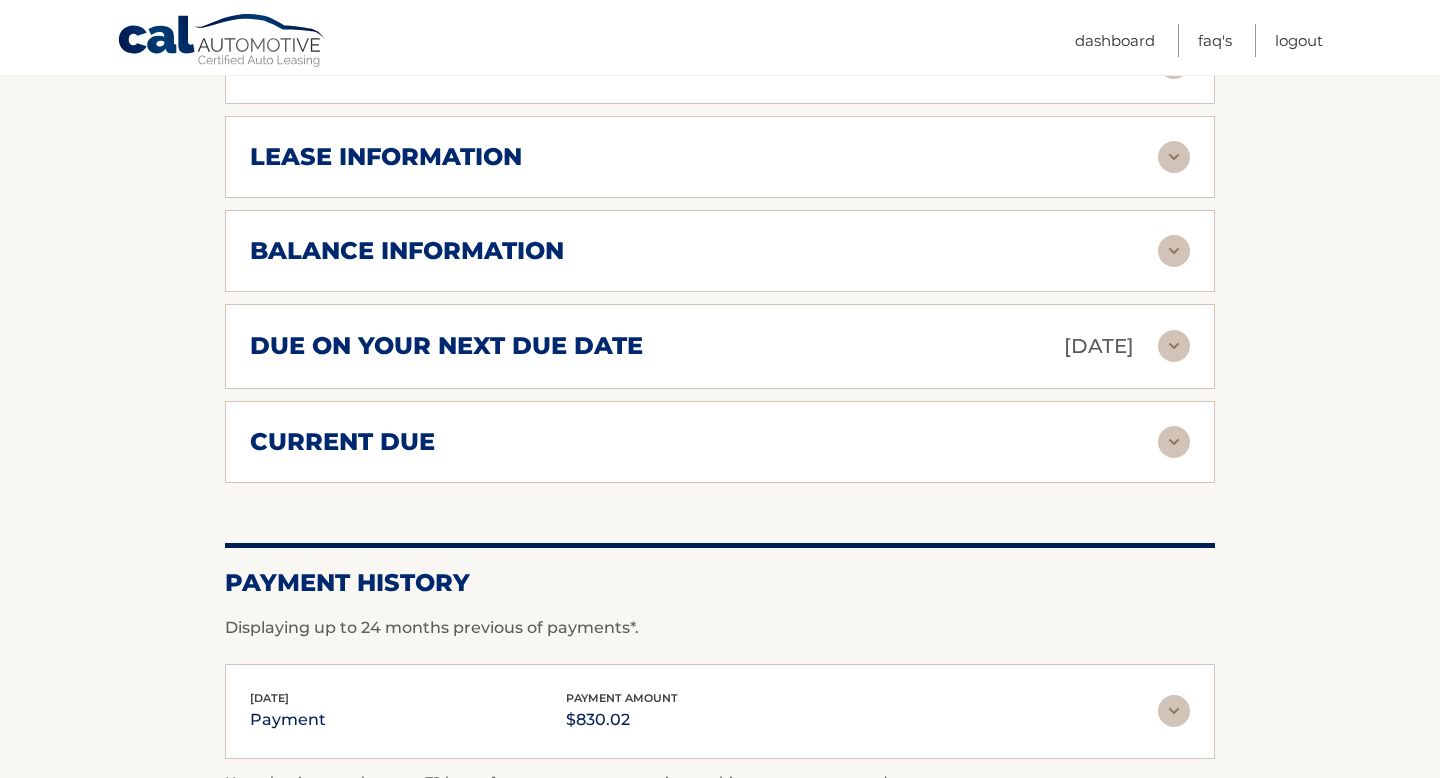 click at bounding box center (1174, 442) 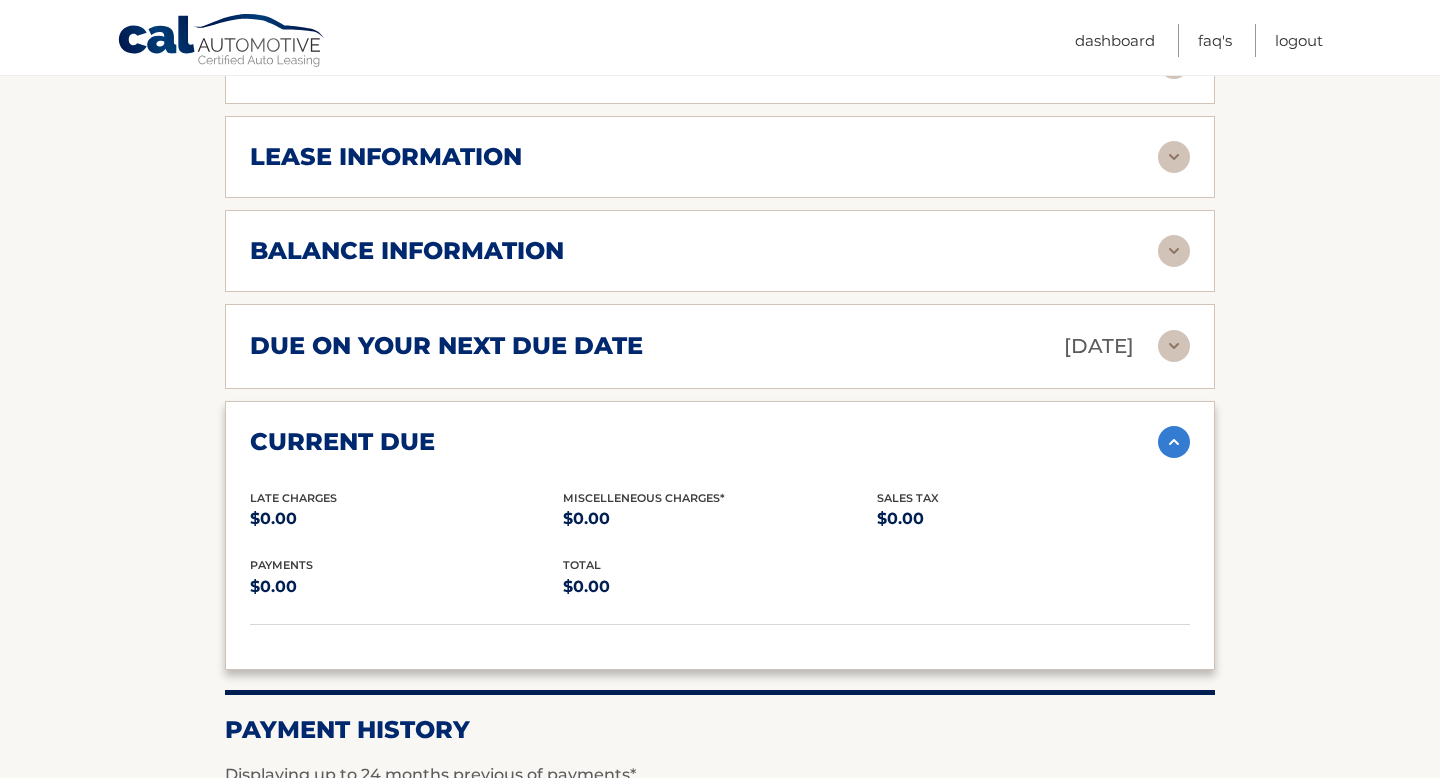 click at bounding box center (1174, 442) 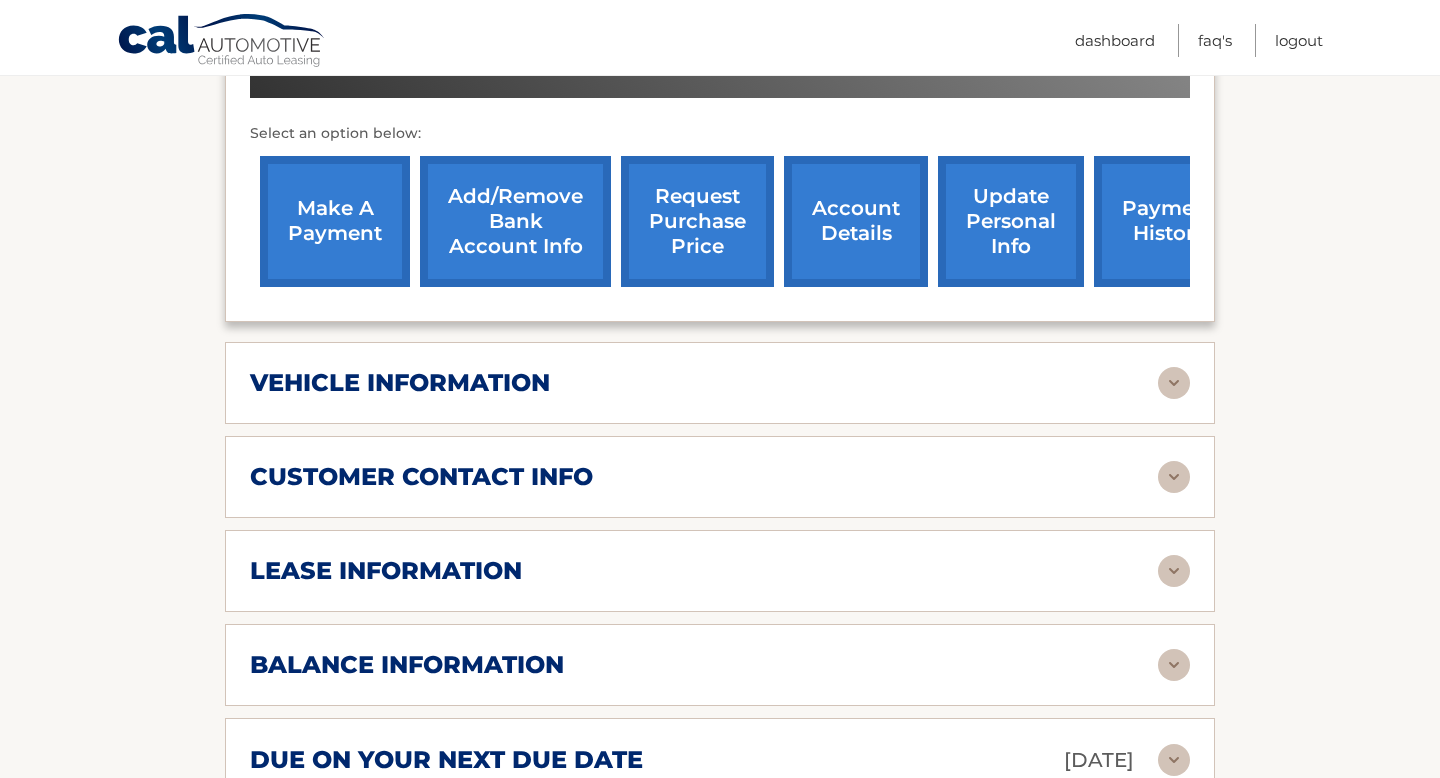 scroll, scrollTop: 520, scrollLeft: 0, axis: vertical 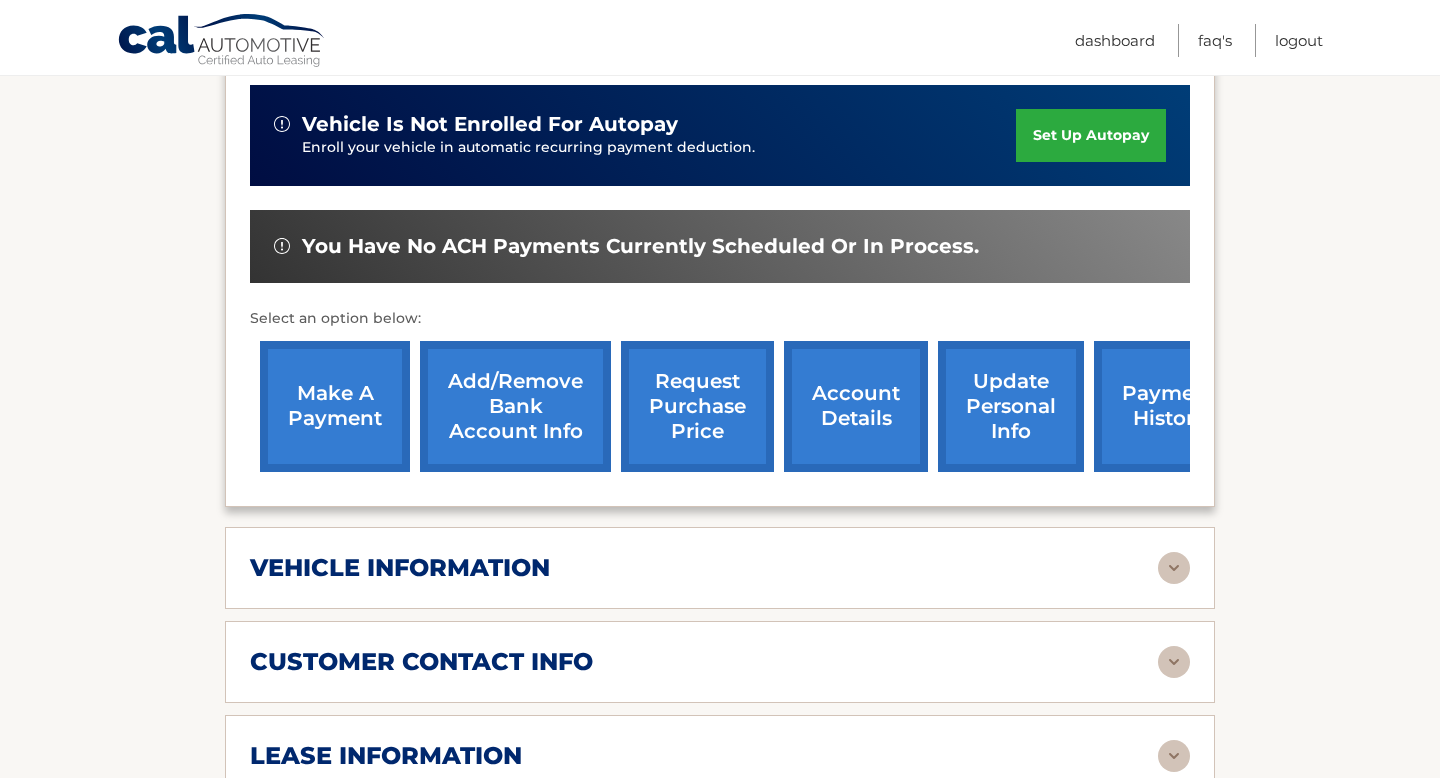 click on "update personal info" at bounding box center [1011, 406] 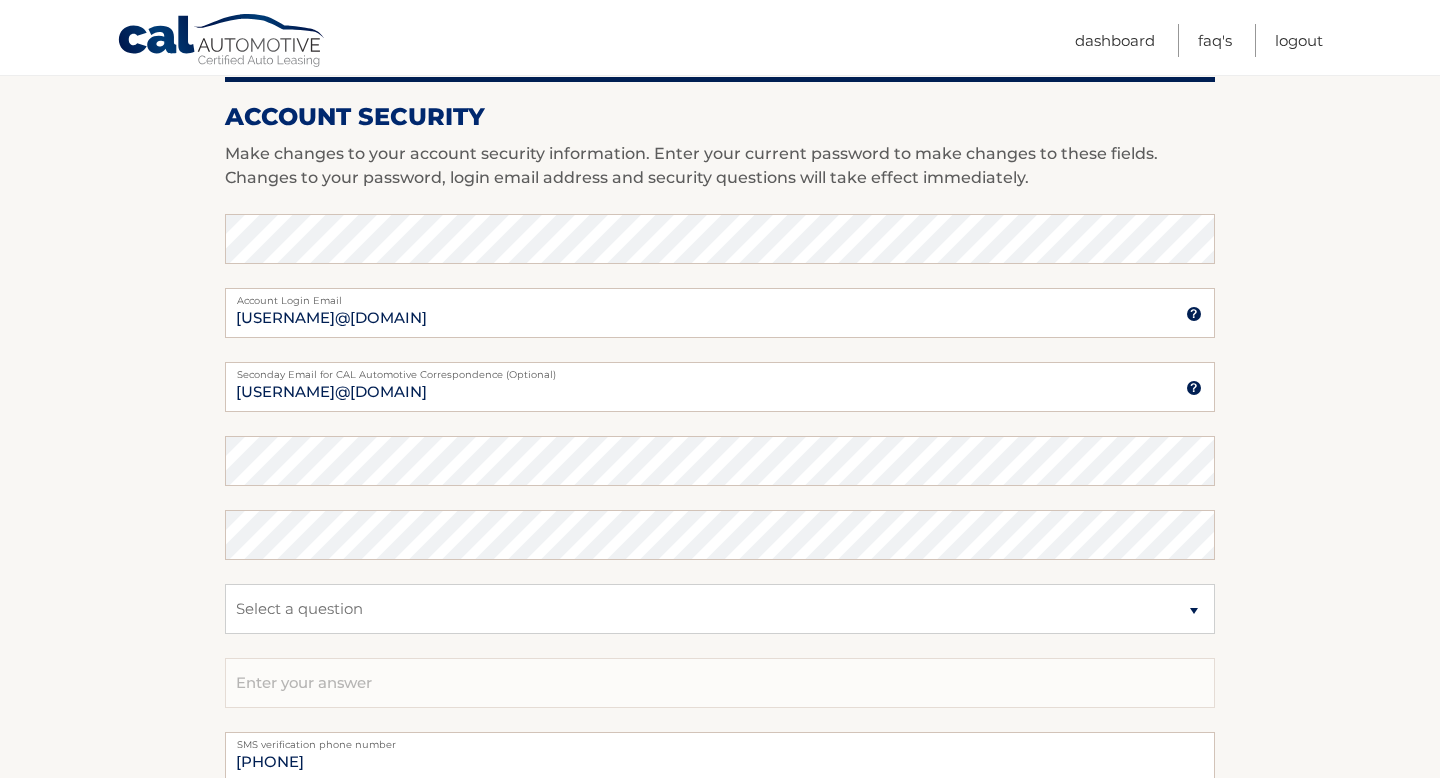 scroll, scrollTop: 1075, scrollLeft: 0, axis: vertical 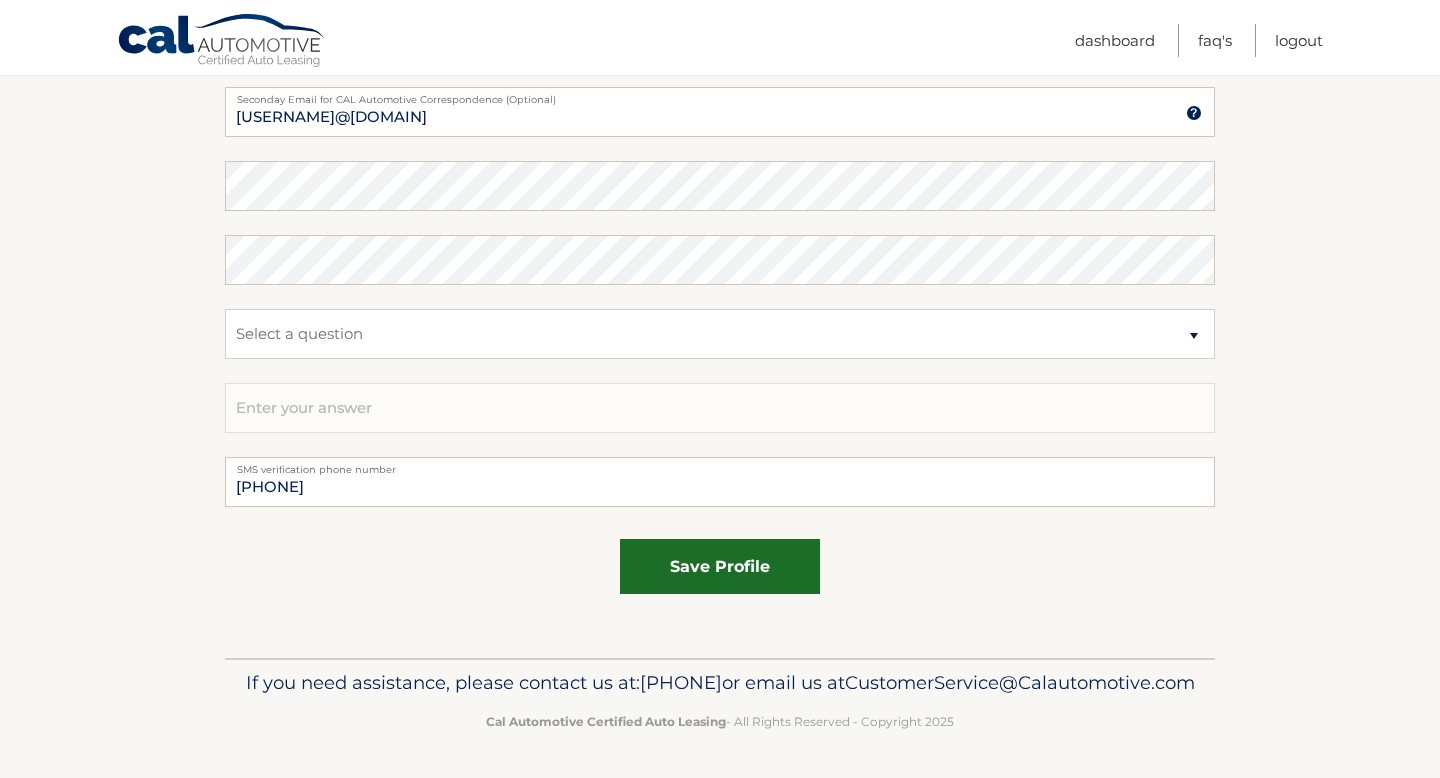 click on "save profile" at bounding box center (720, 566) 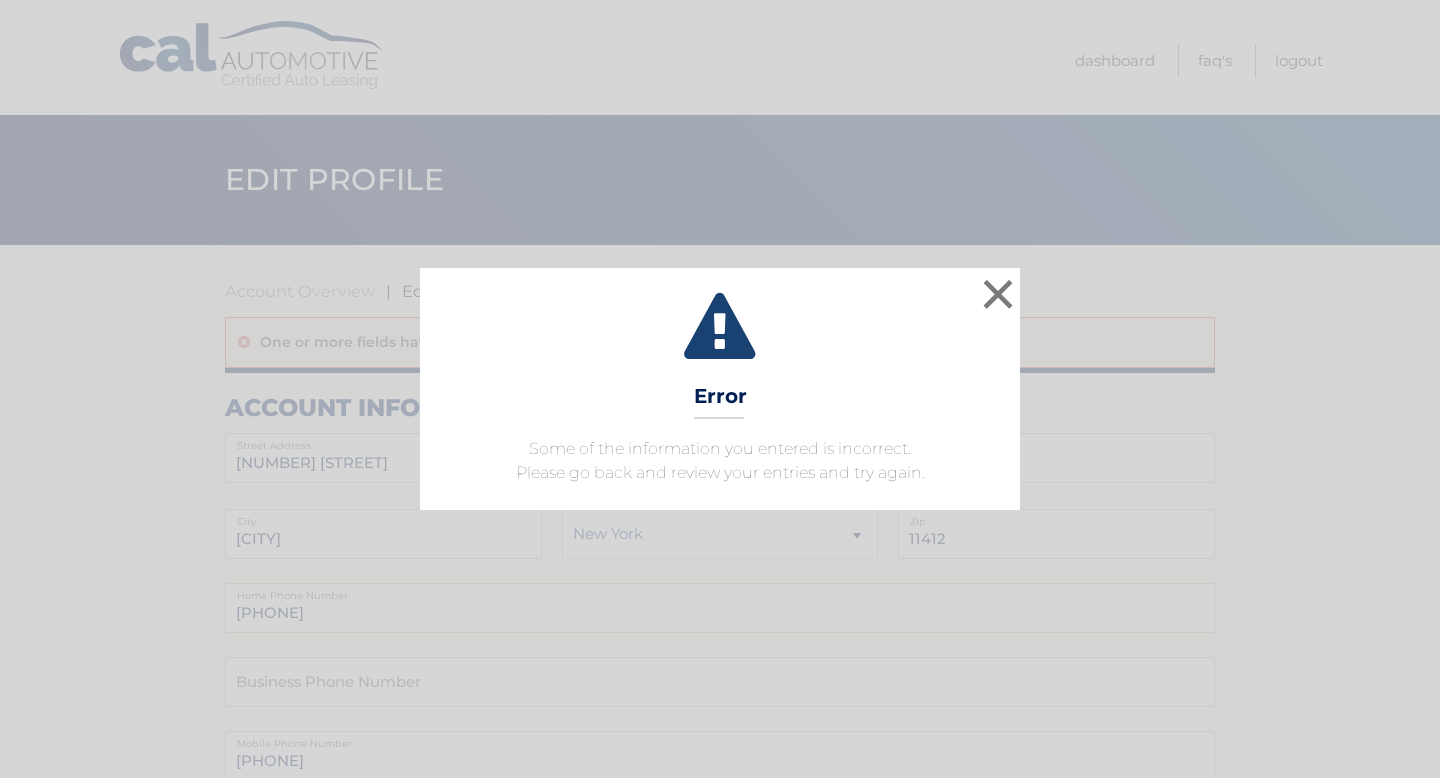 scroll, scrollTop: 0, scrollLeft: 0, axis: both 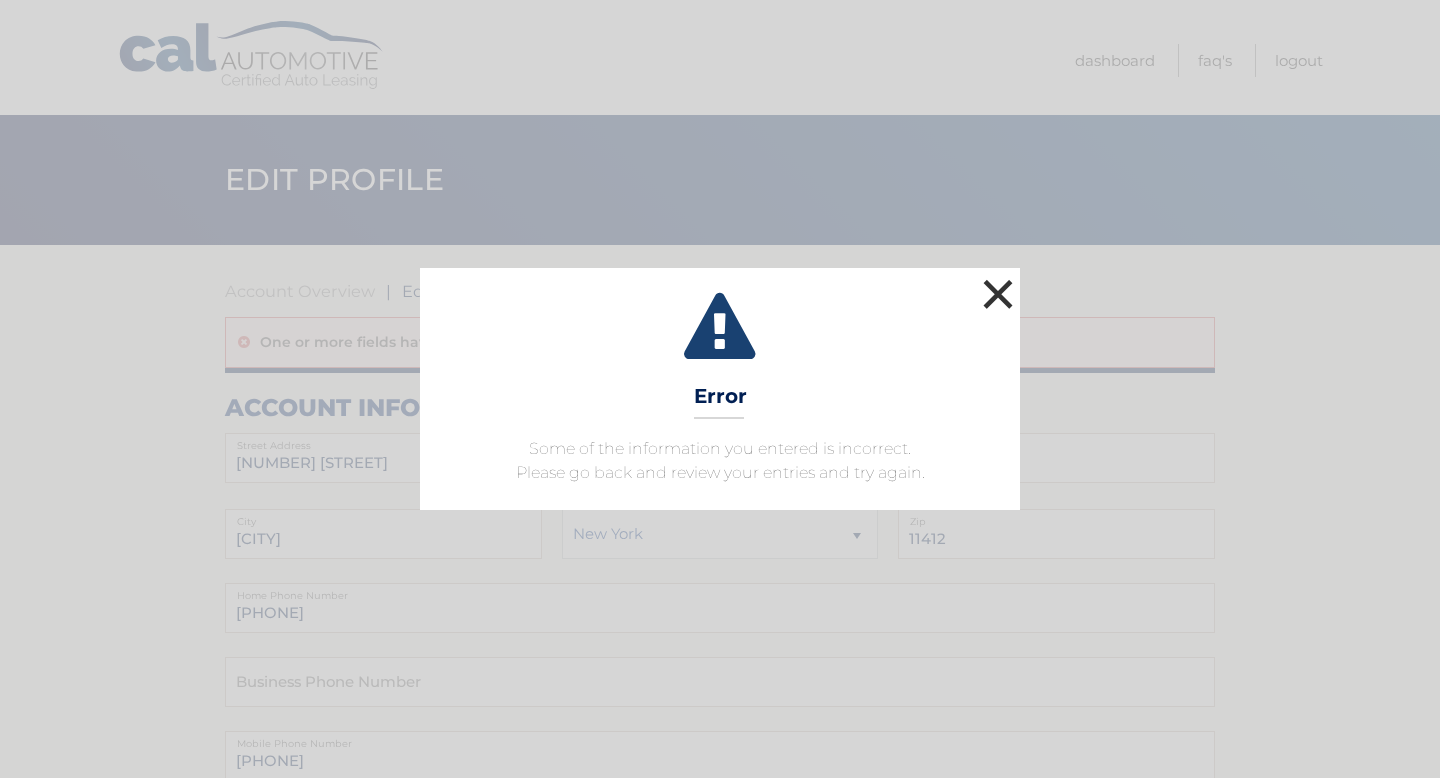 click on "×" at bounding box center [998, 294] 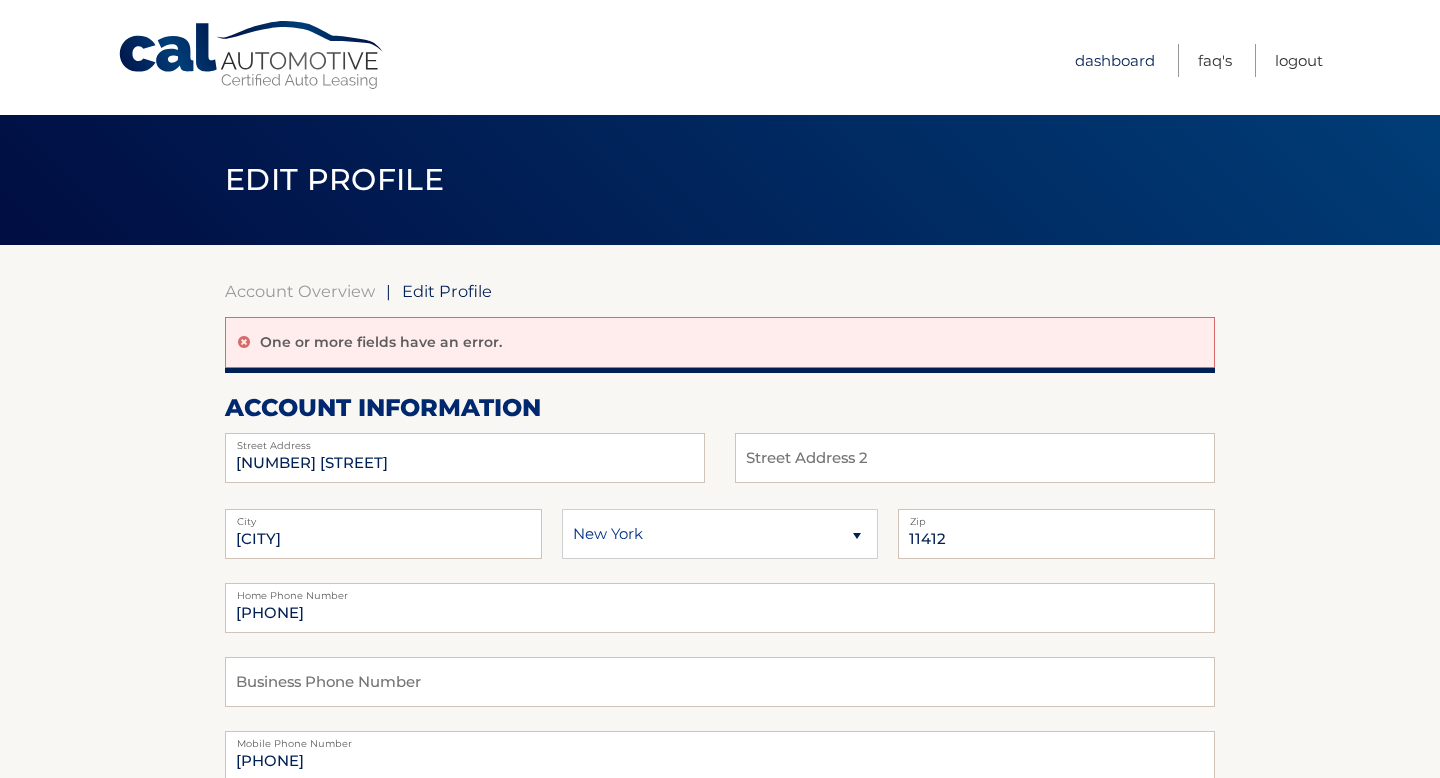 click on "Dashboard" at bounding box center (1115, 60) 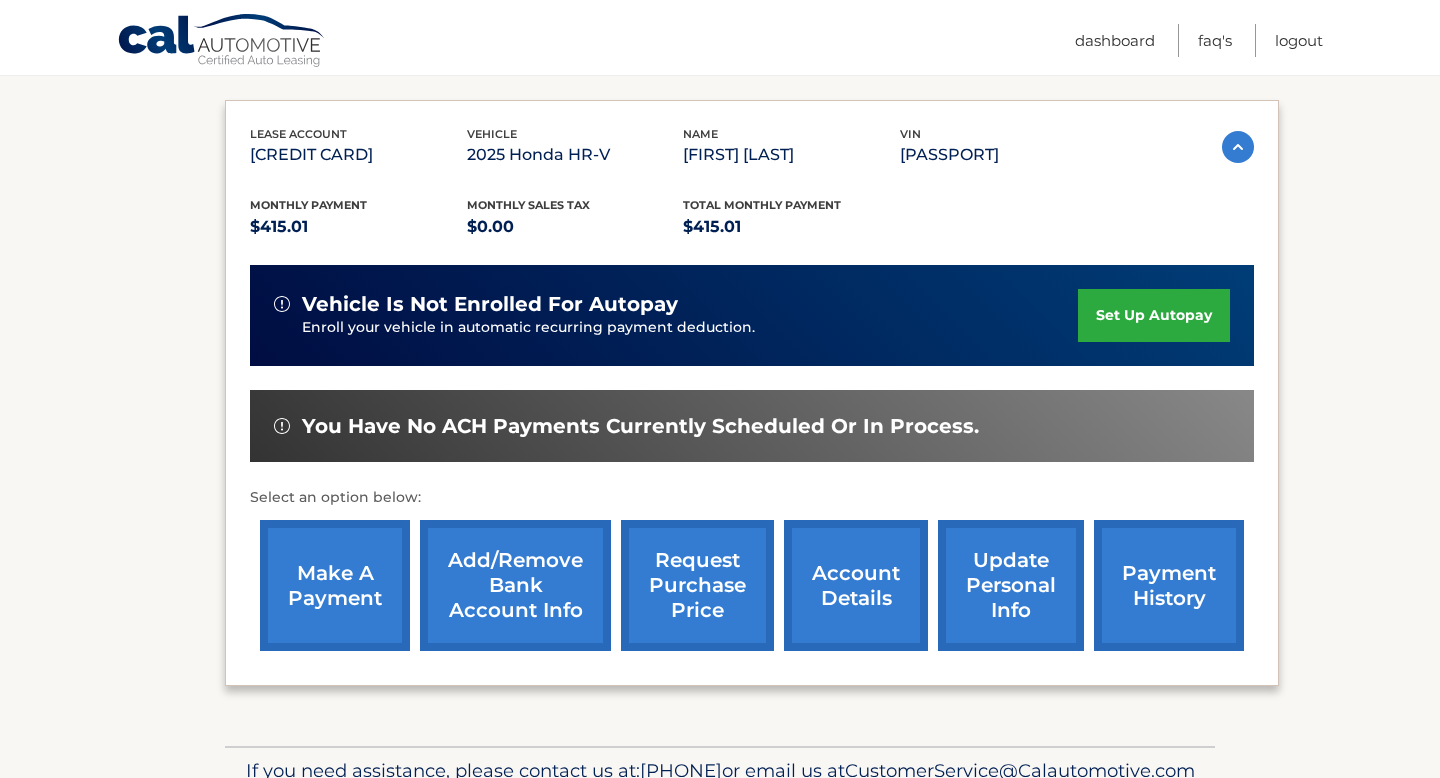 scroll, scrollTop: 343, scrollLeft: 0, axis: vertical 